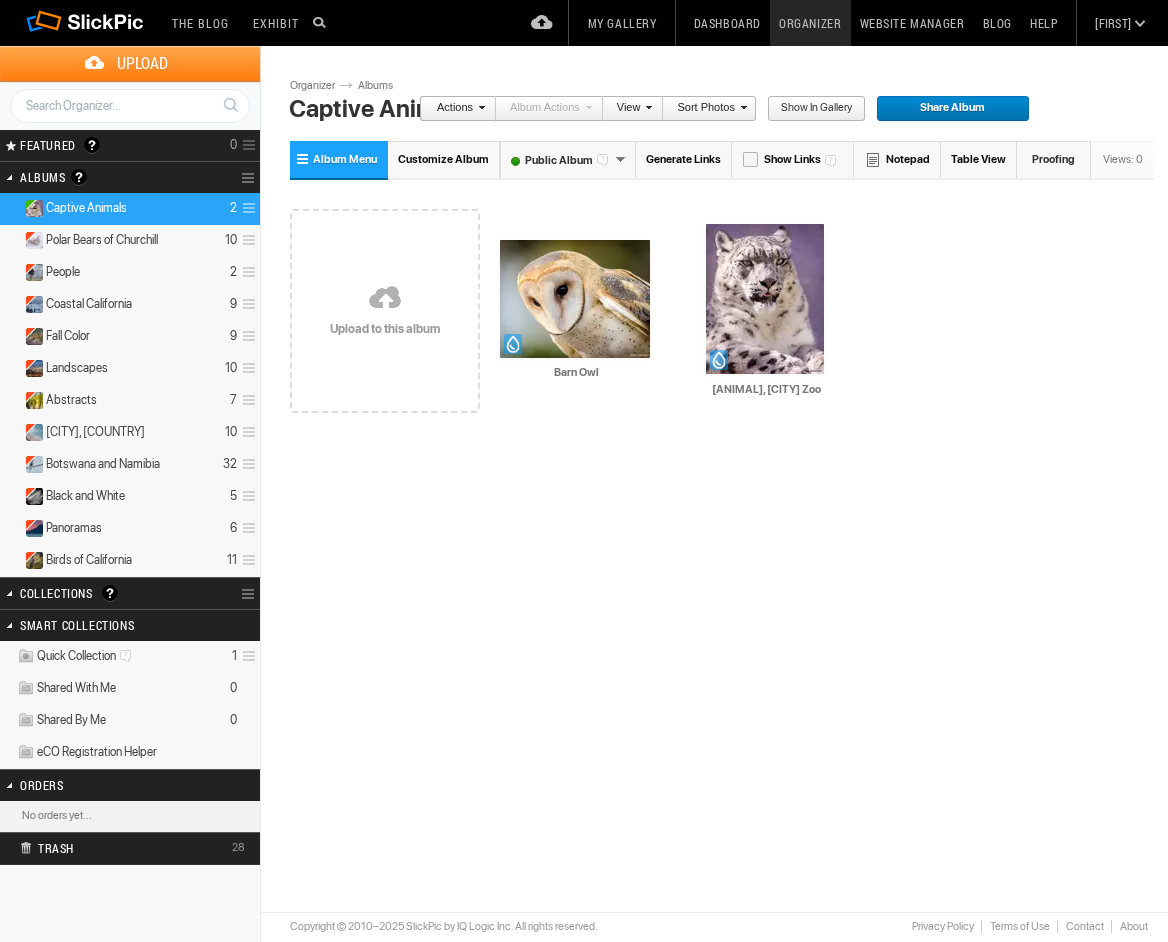 scroll, scrollTop: 0, scrollLeft: 0, axis: both 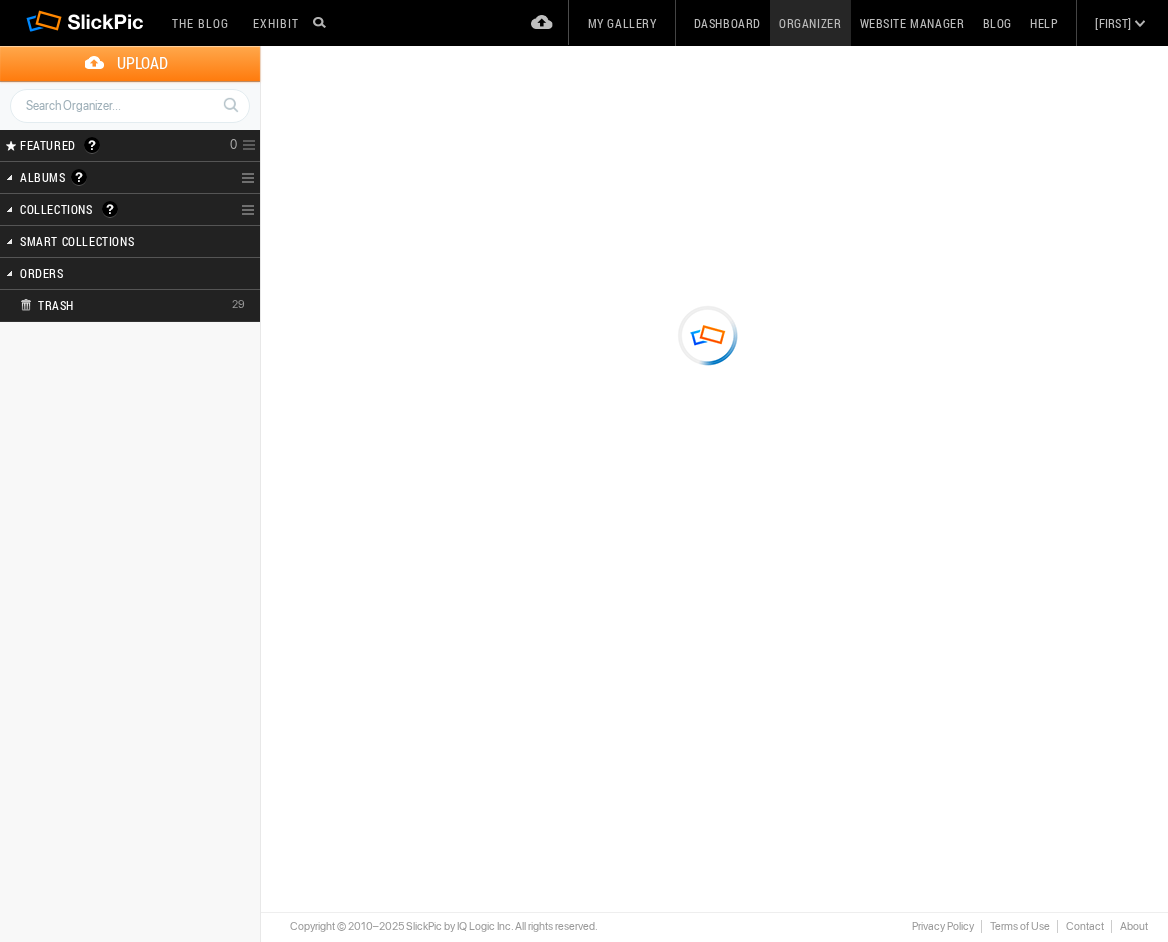 type on "Captive Animals" 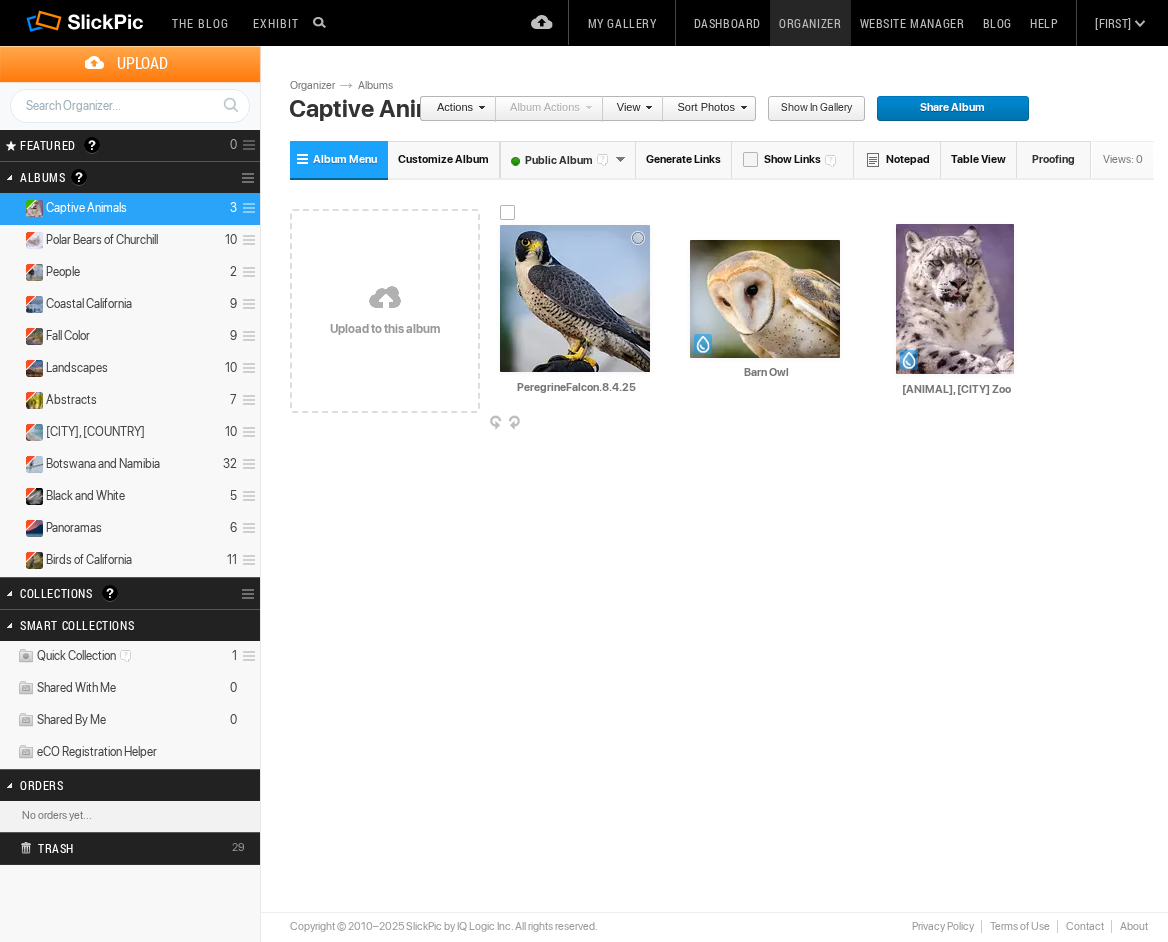 click at bounding box center (575, 298) 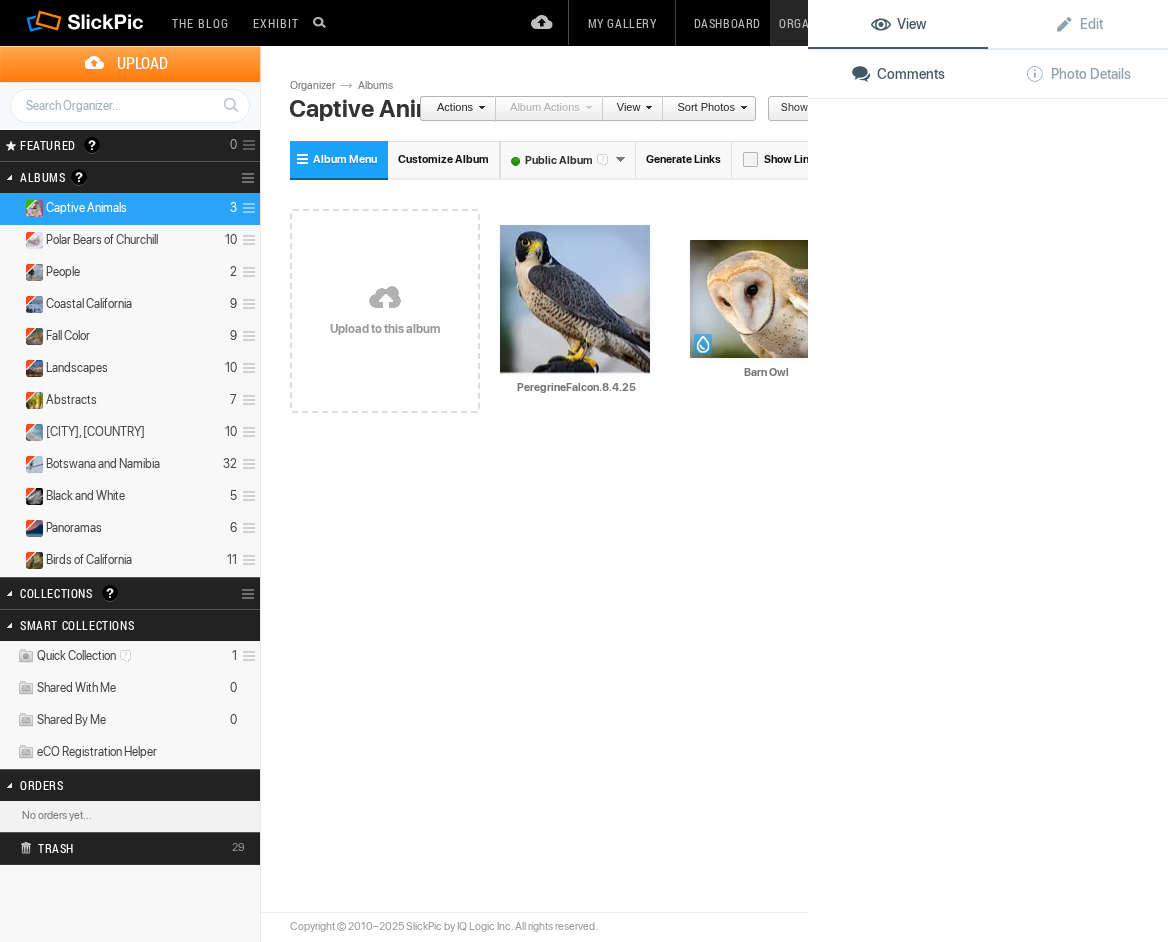 click 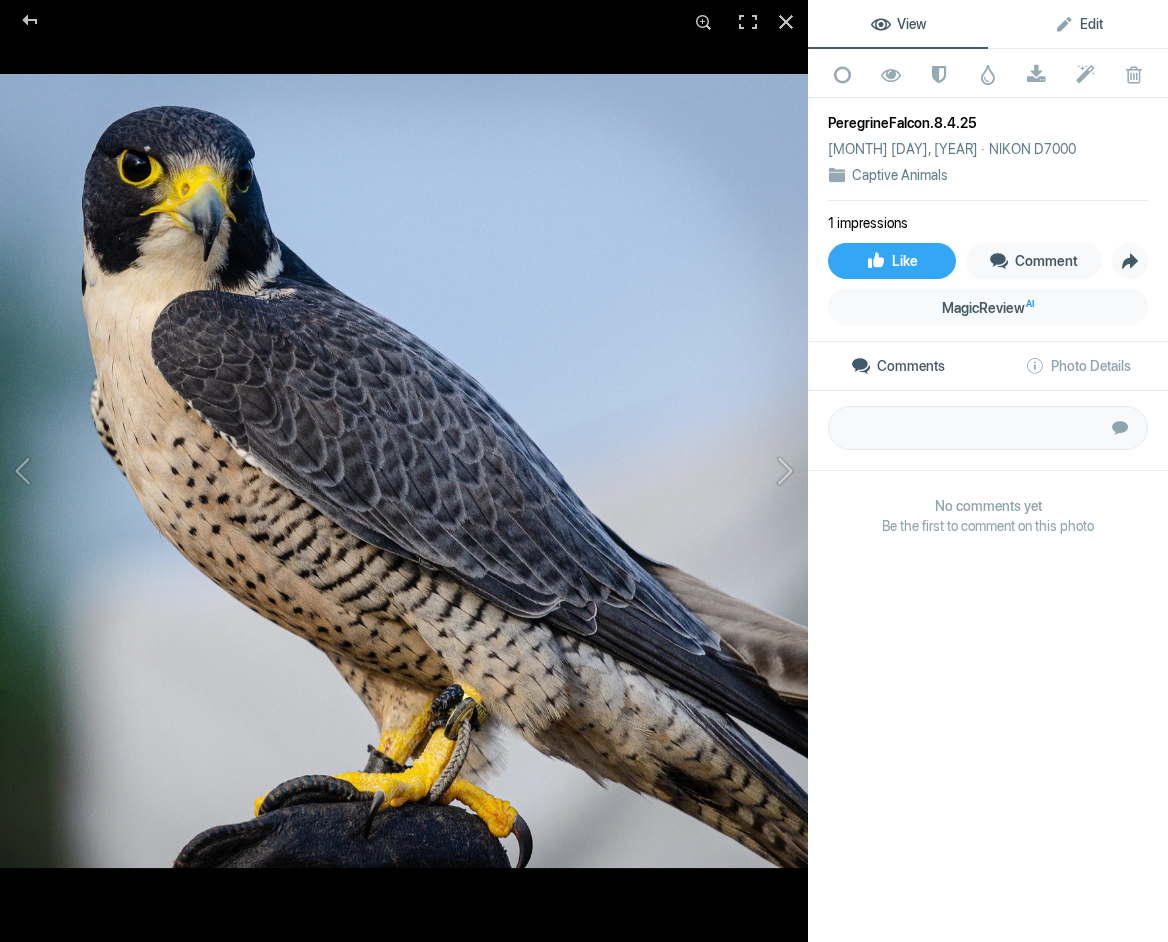 click on "Edit" 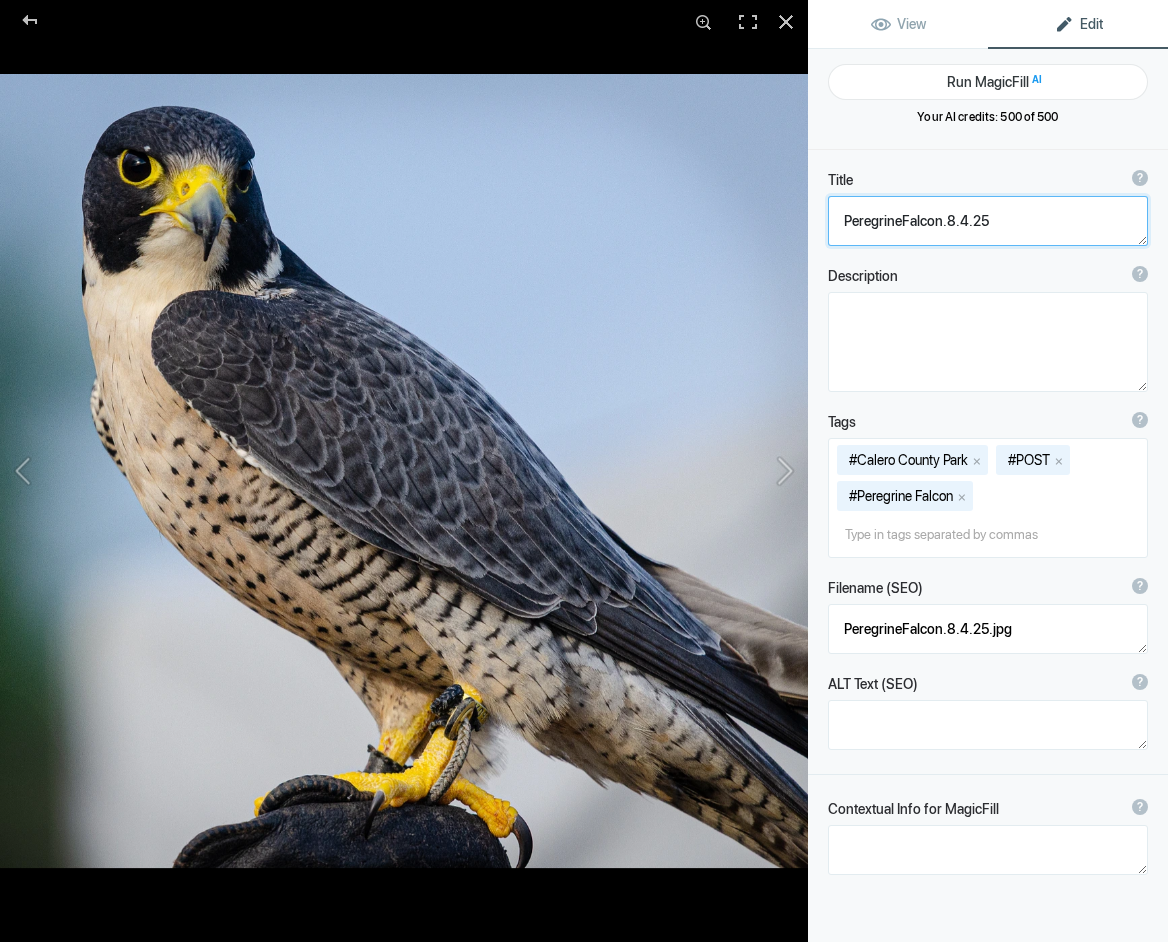 click 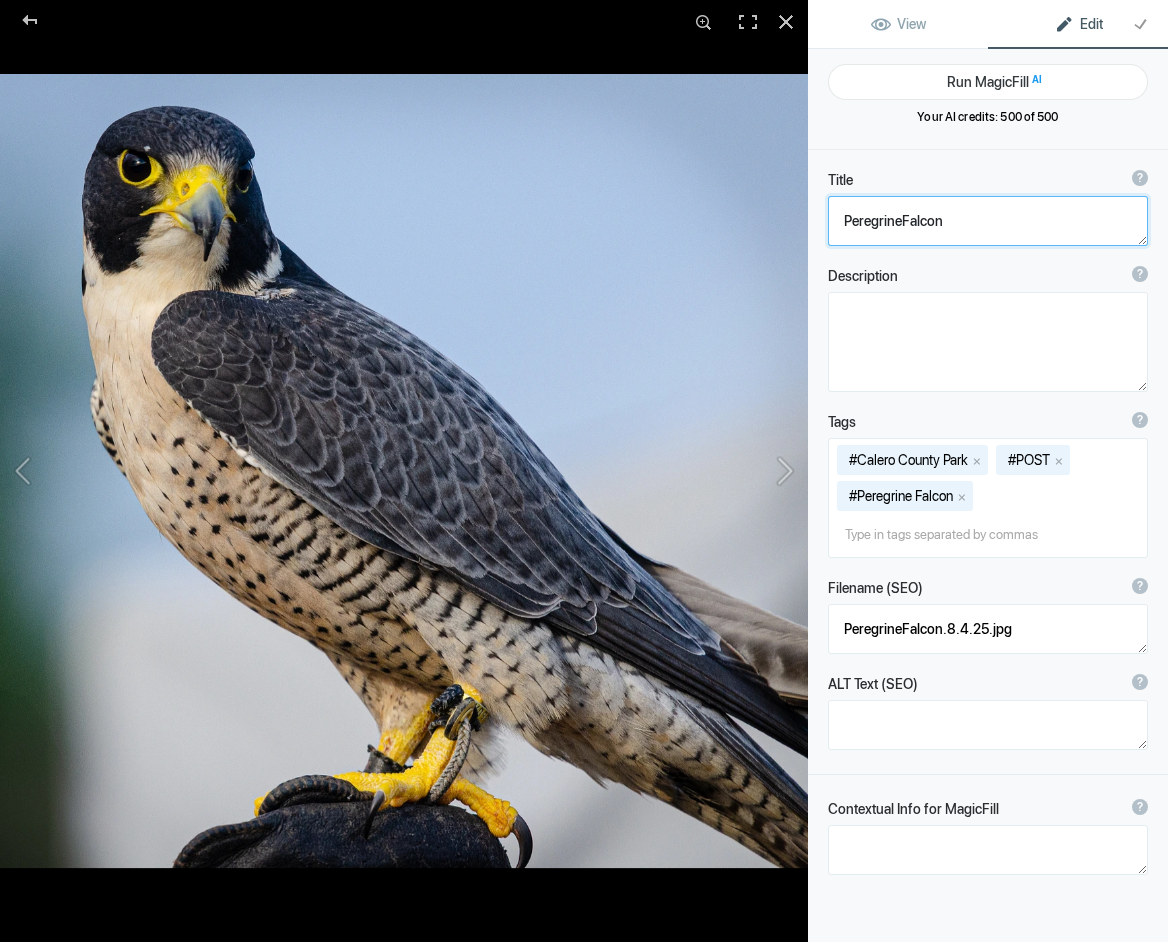 click 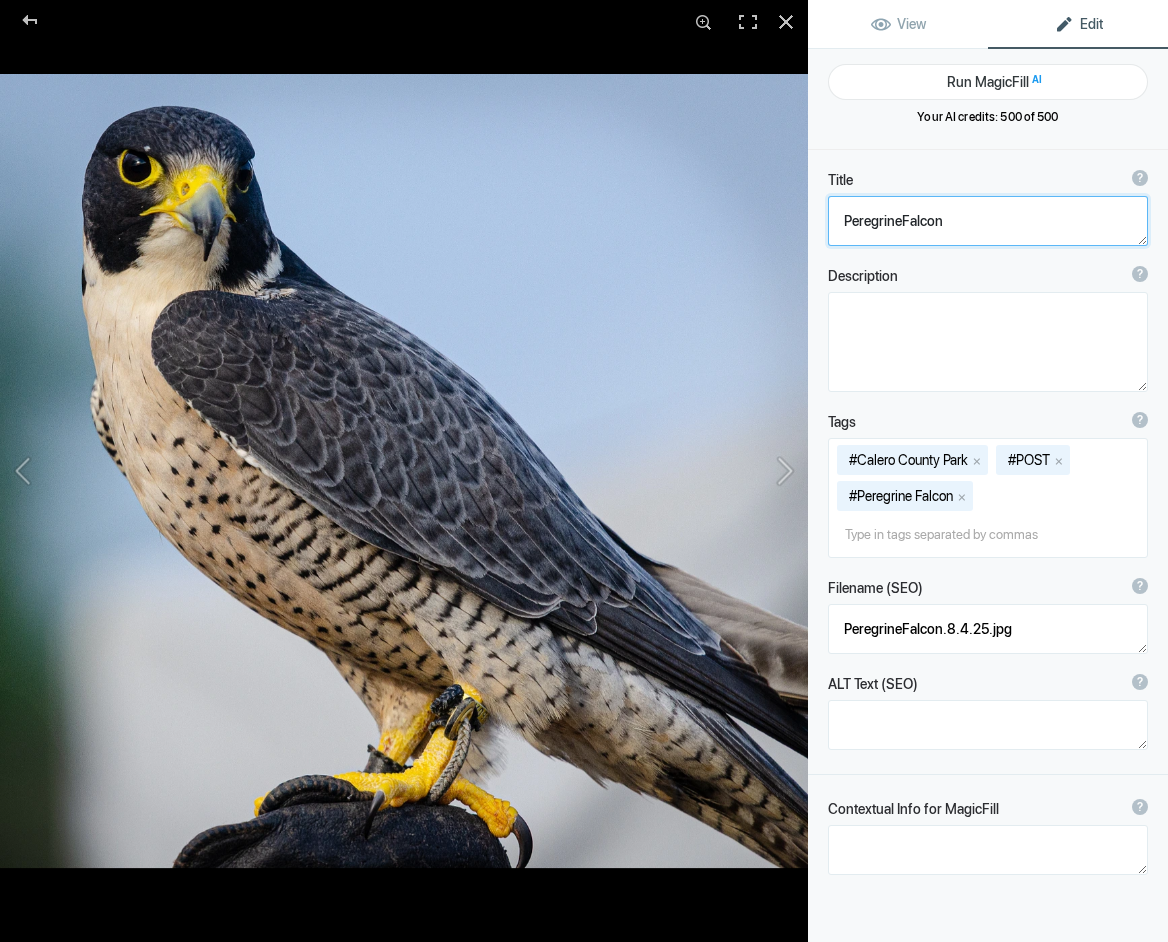 type on "Peregrine Falcon" 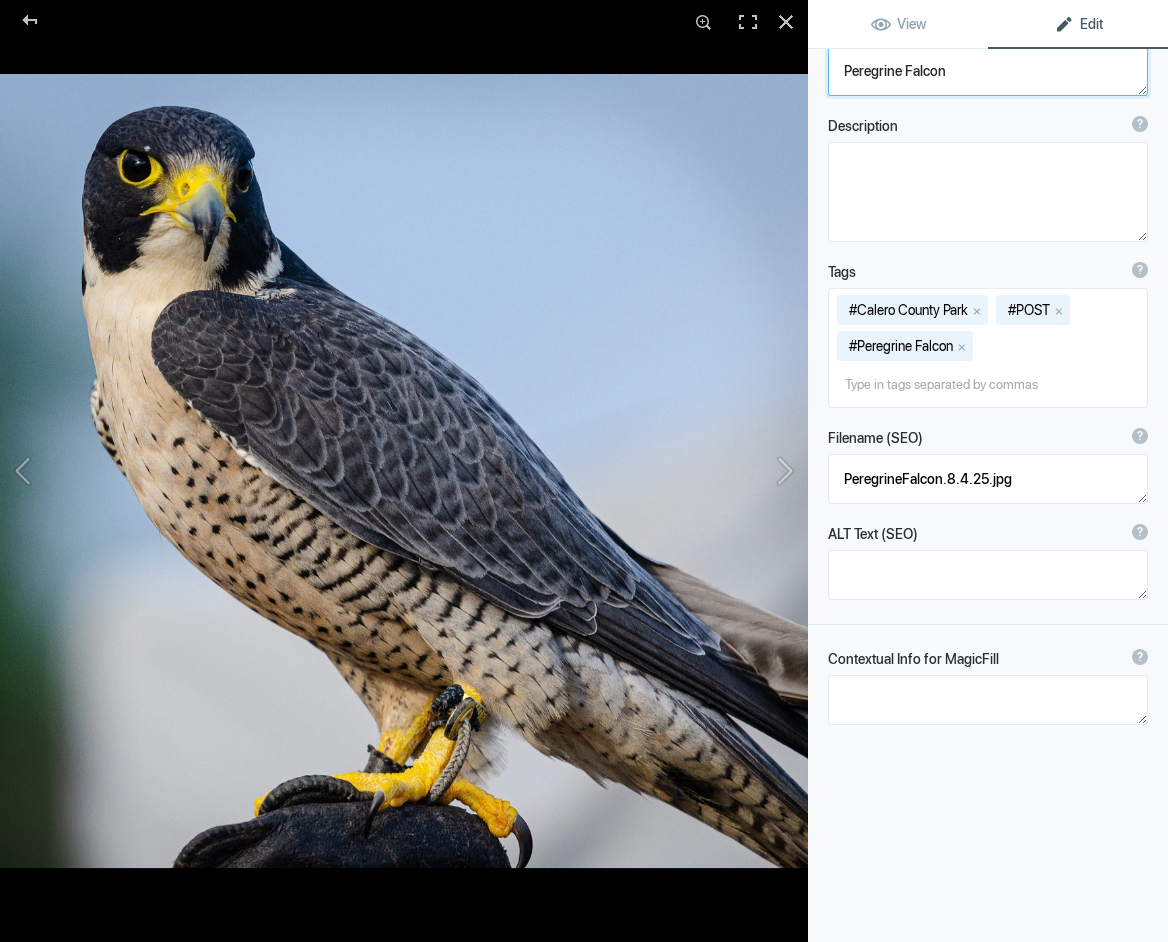 scroll, scrollTop: 0, scrollLeft: 0, axis: both 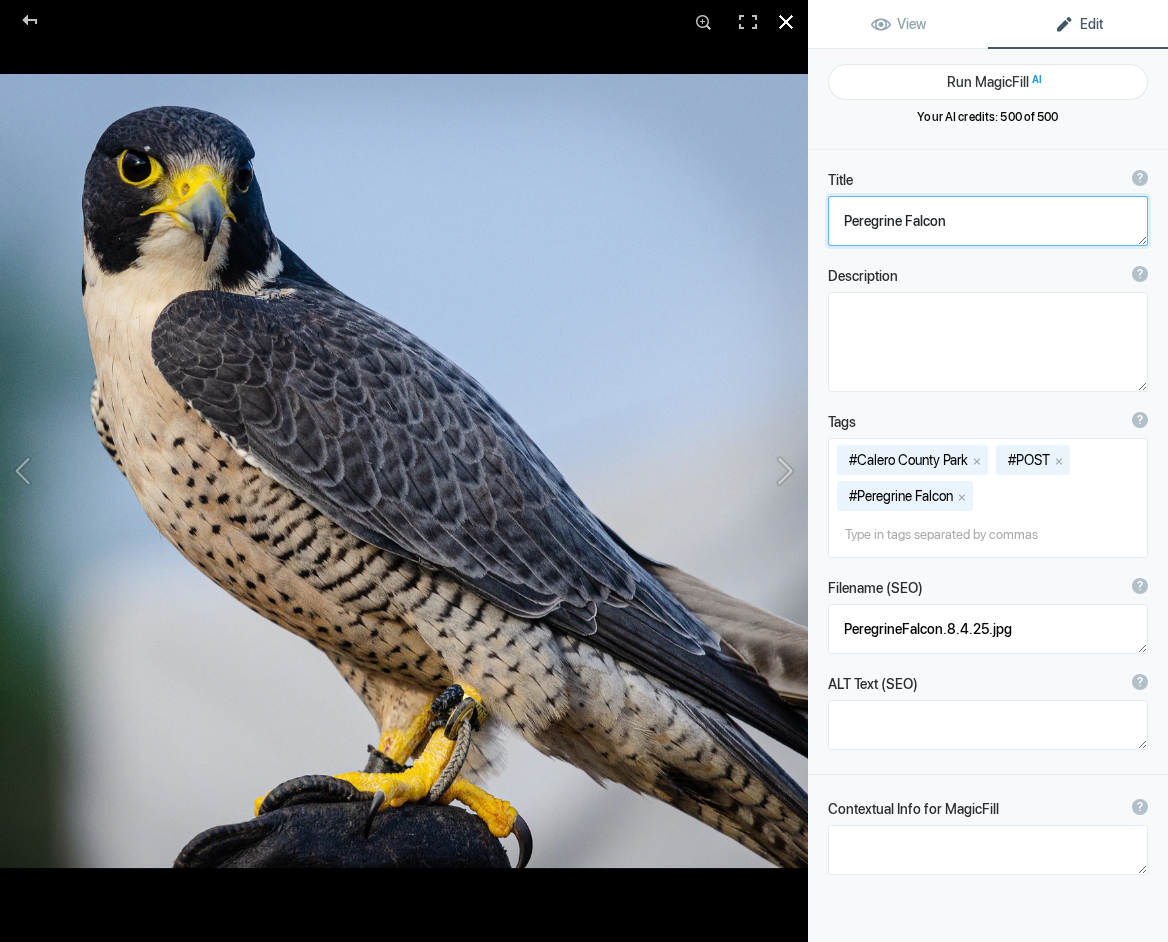 click 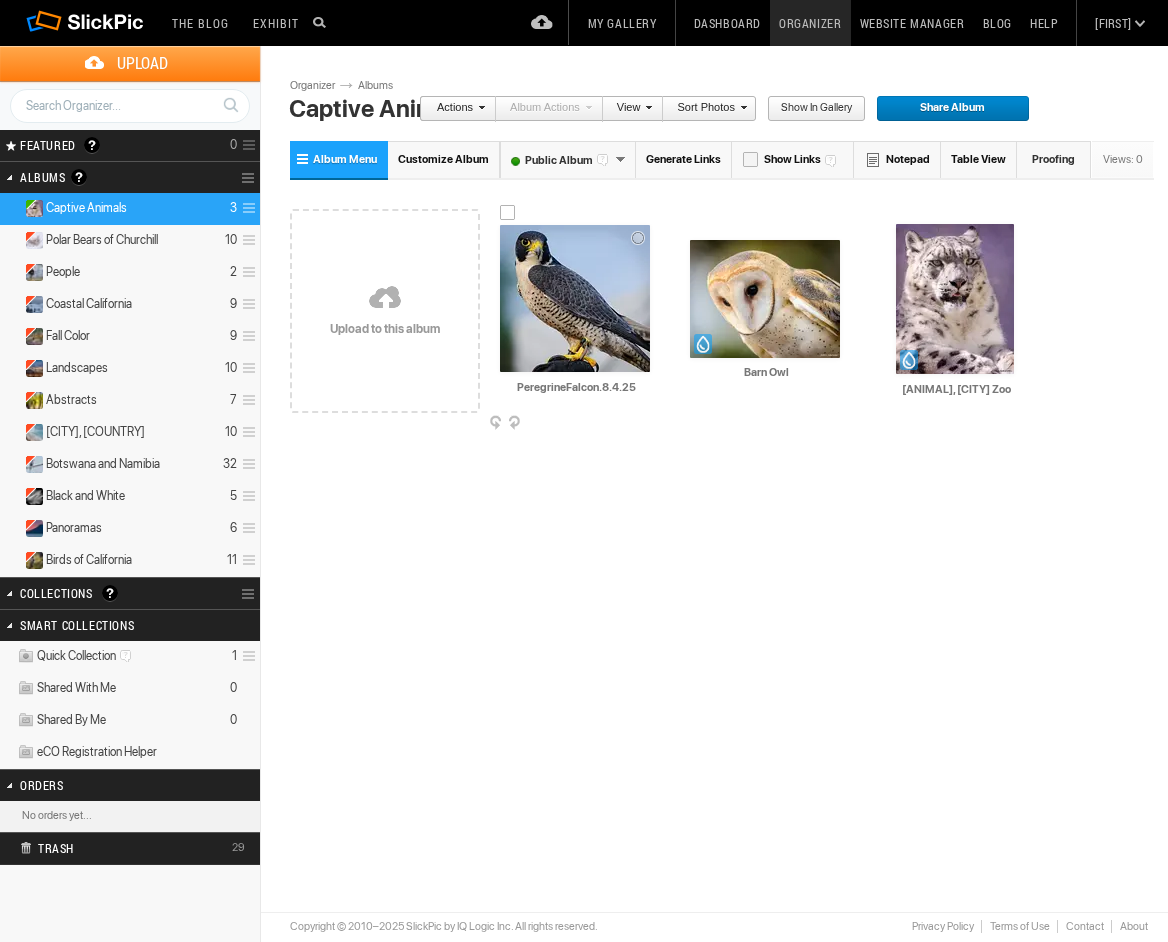click at bounding box center (575, 298) 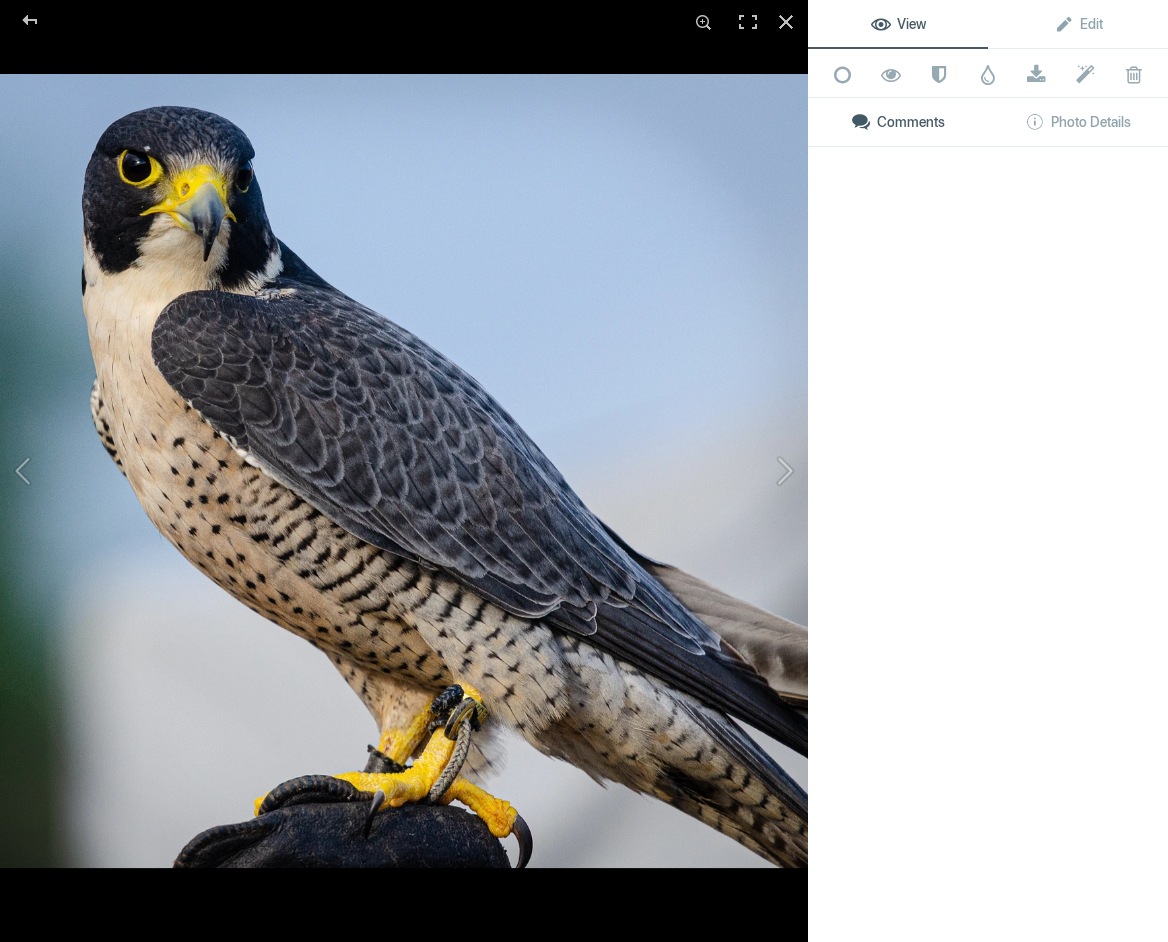 click 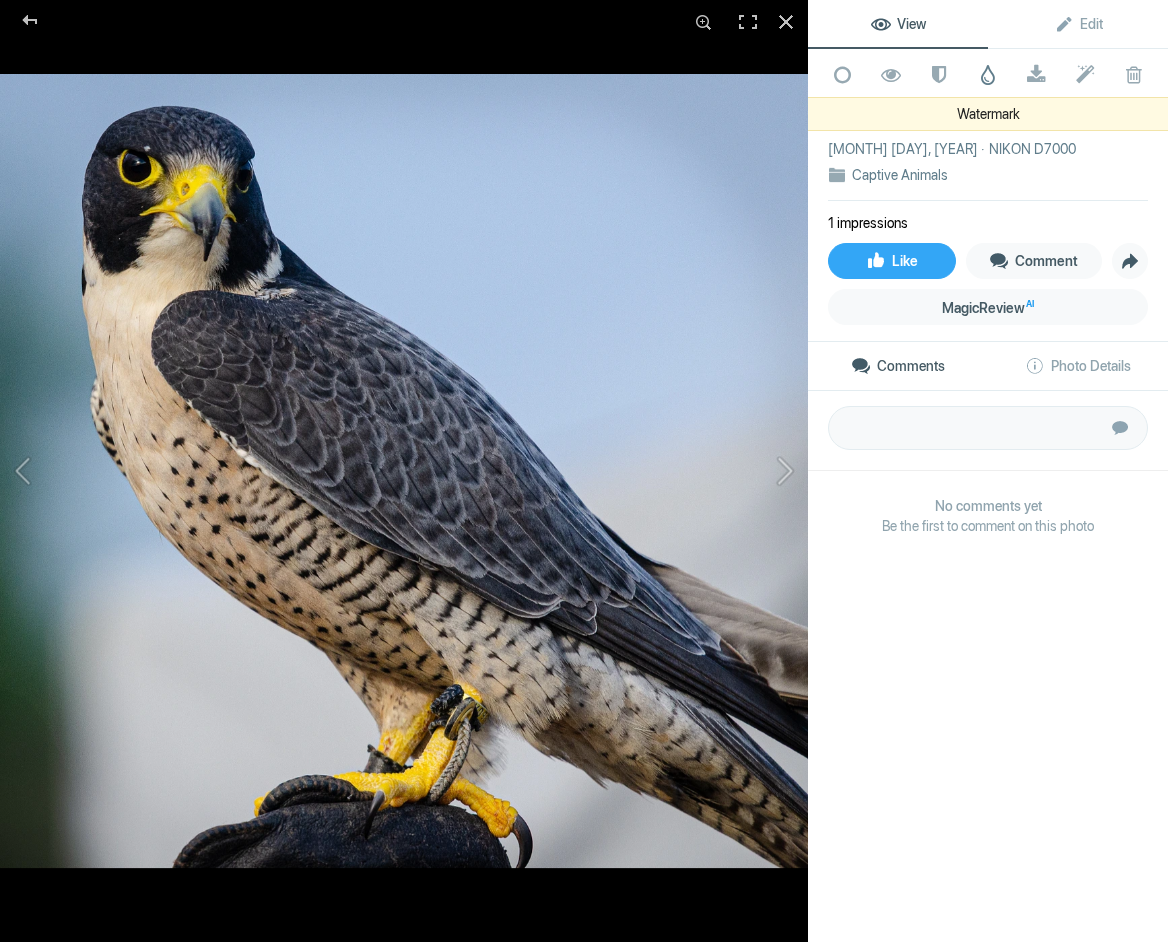 click 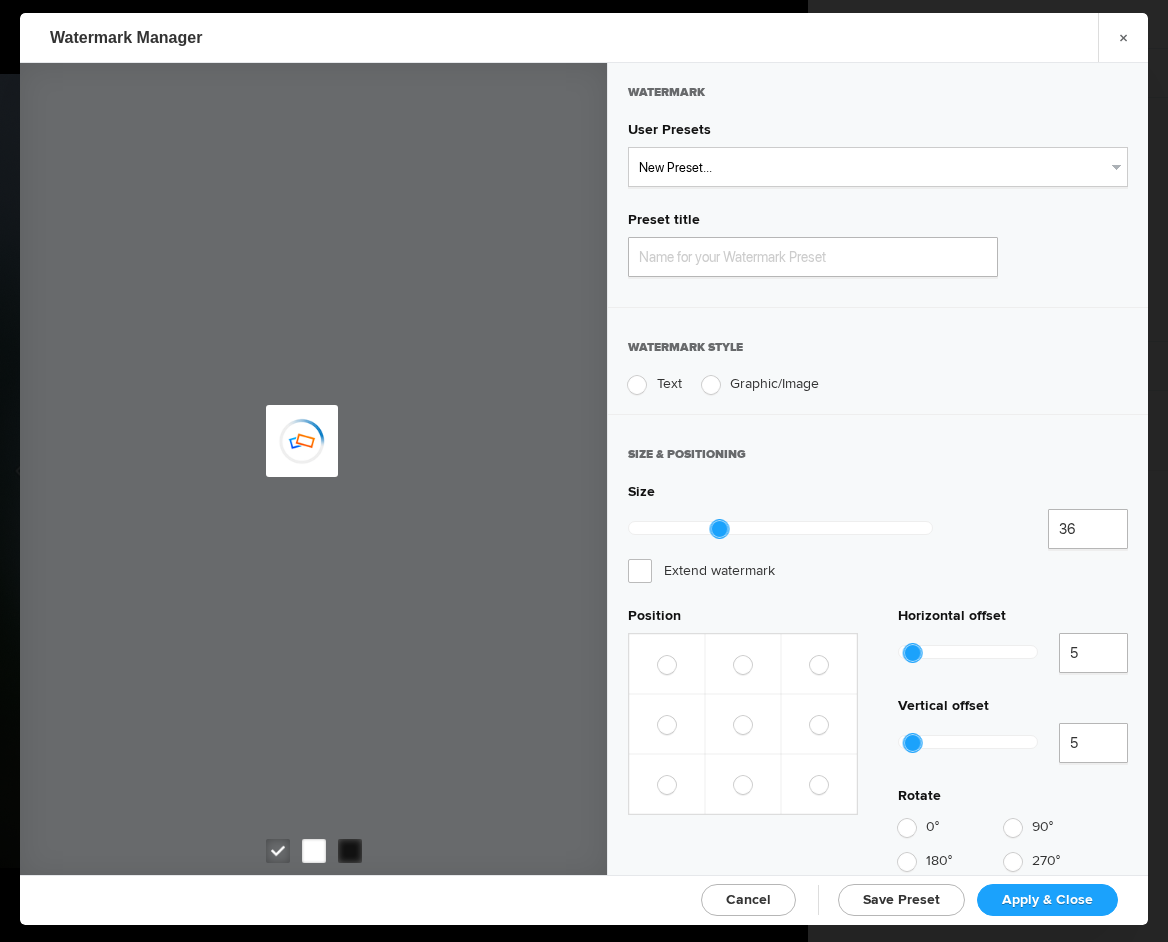 type on "Watermark-8/4/2025" 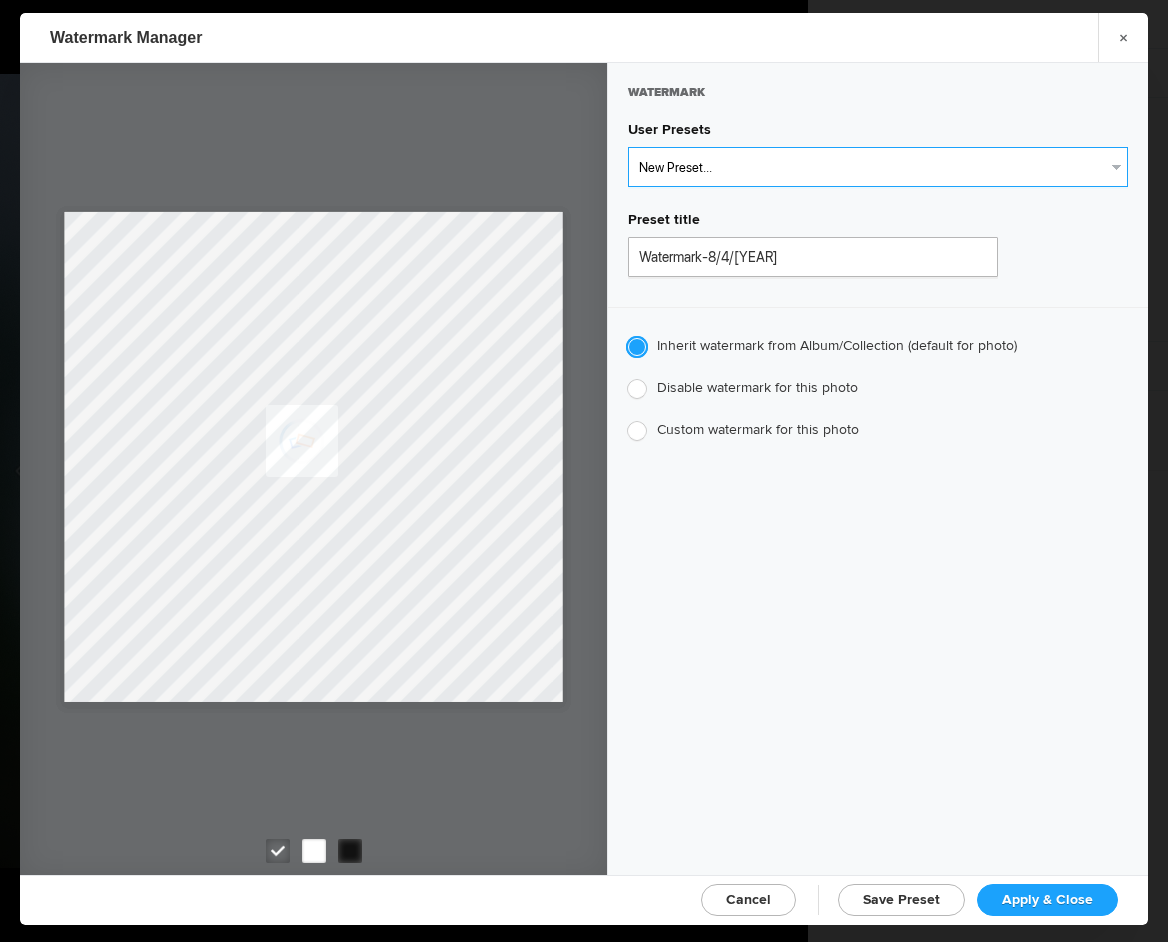 select on "1: Object" 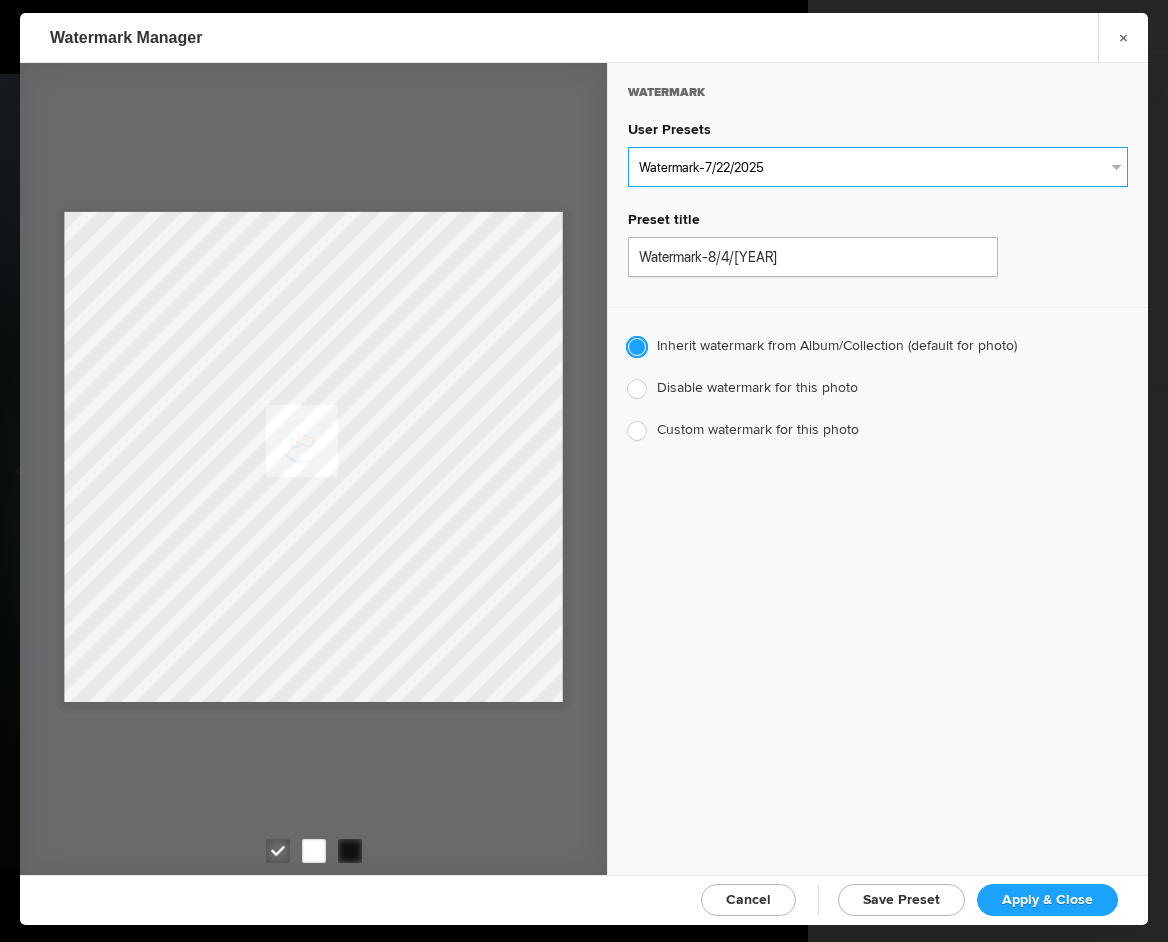type on "Watermark-7/22/2025" 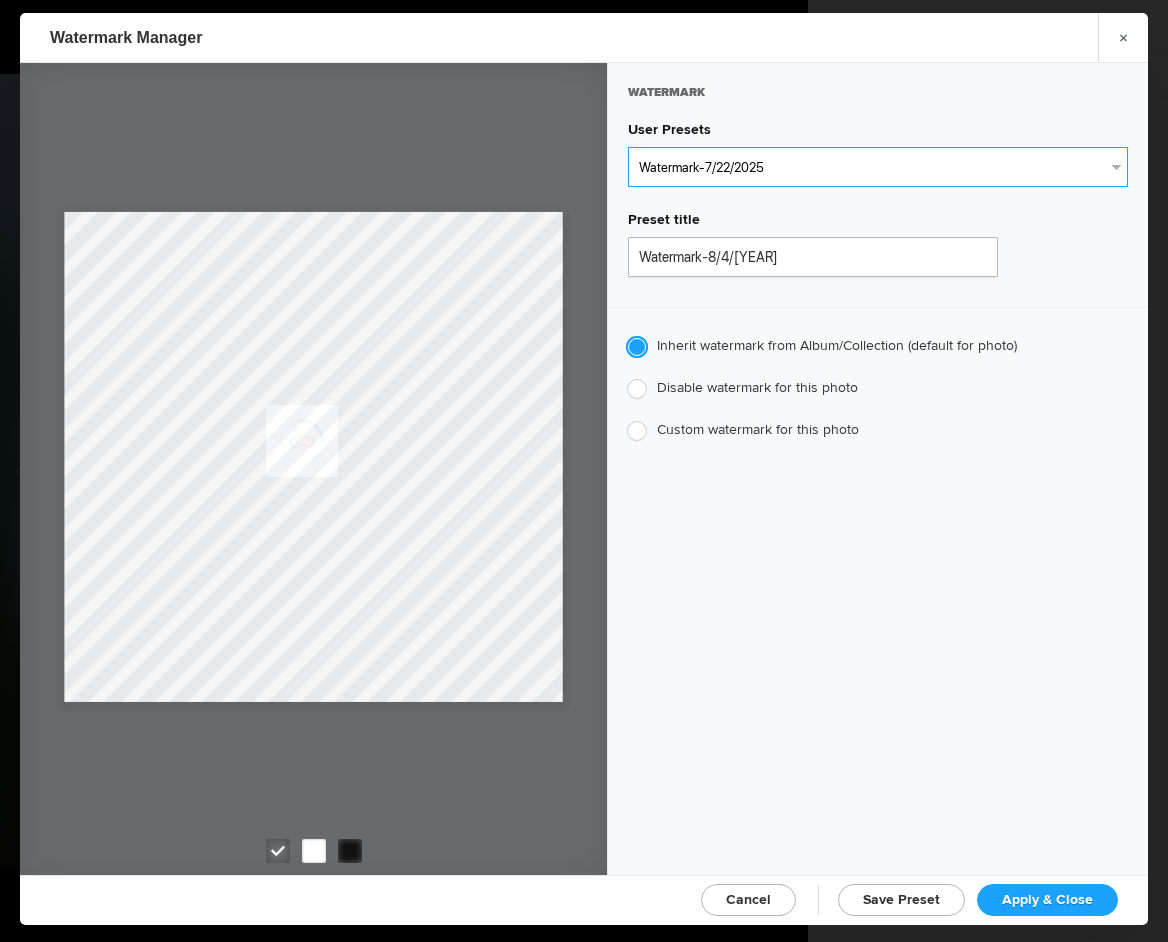 type on "Jim Liskovec" 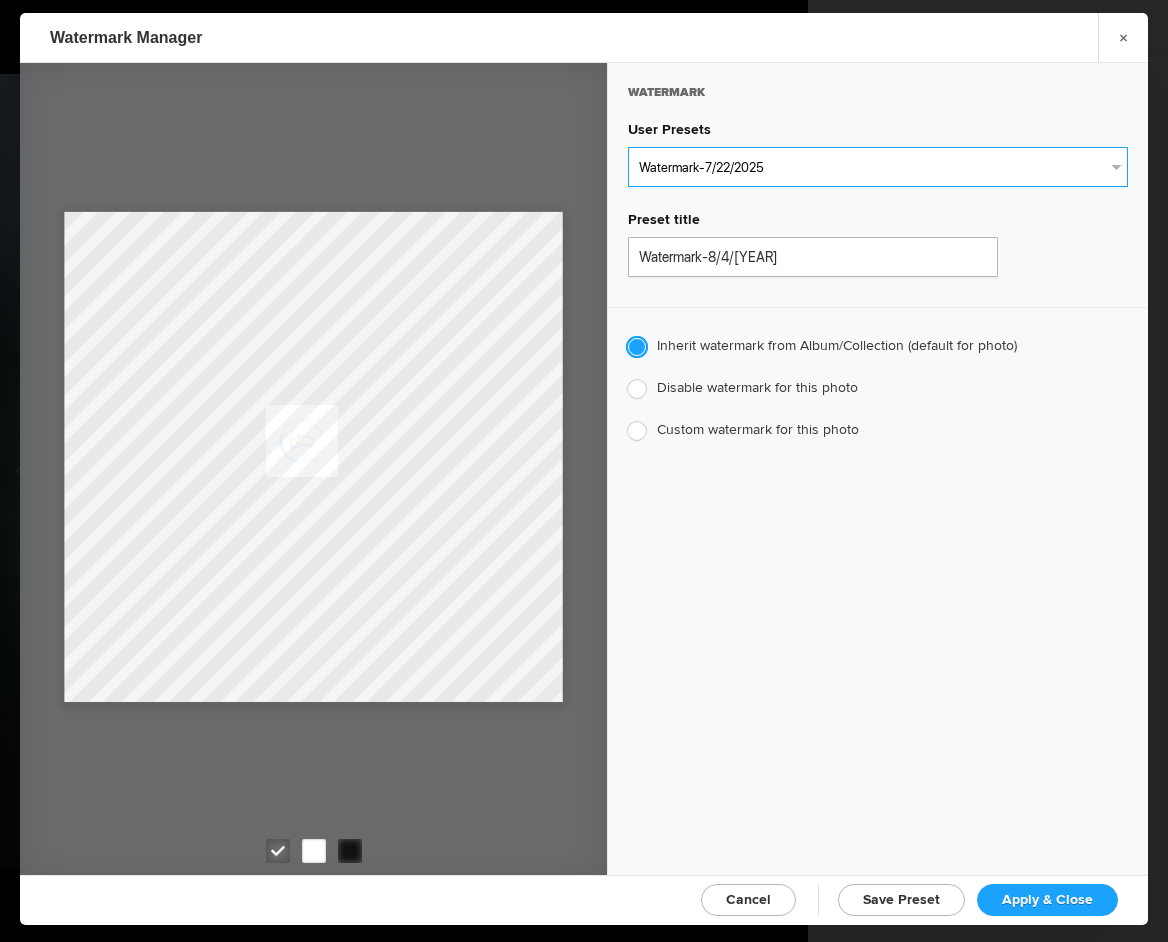 radio on "false" 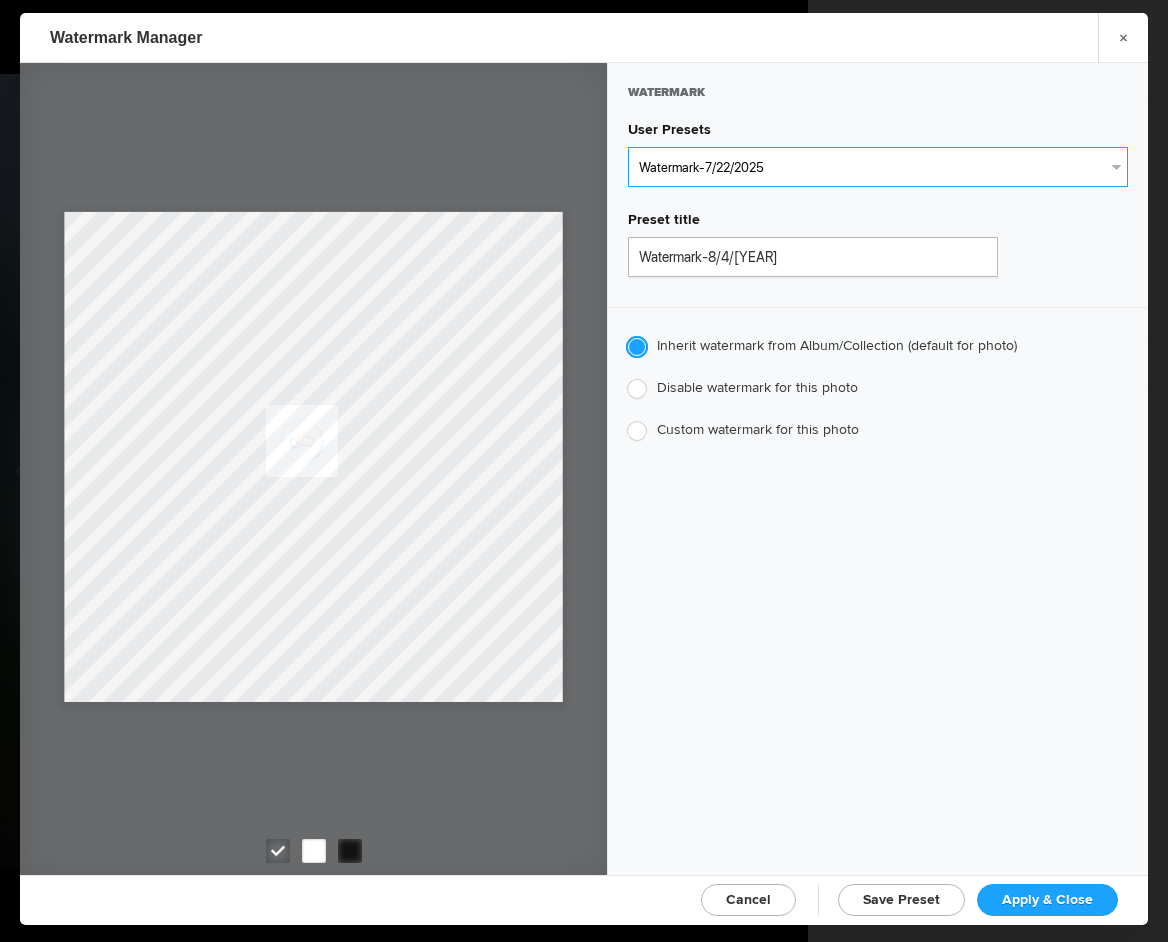 radio on "false" 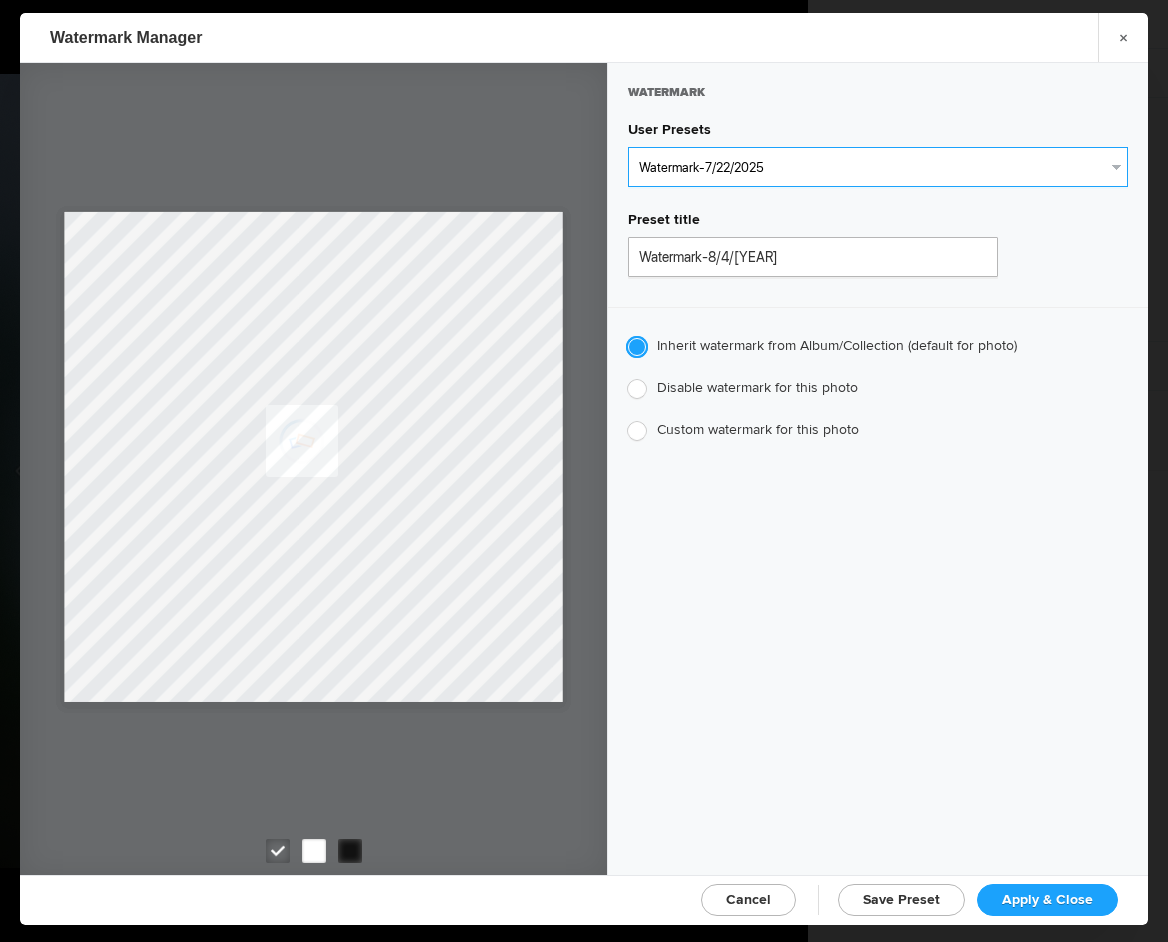 radio on "true" 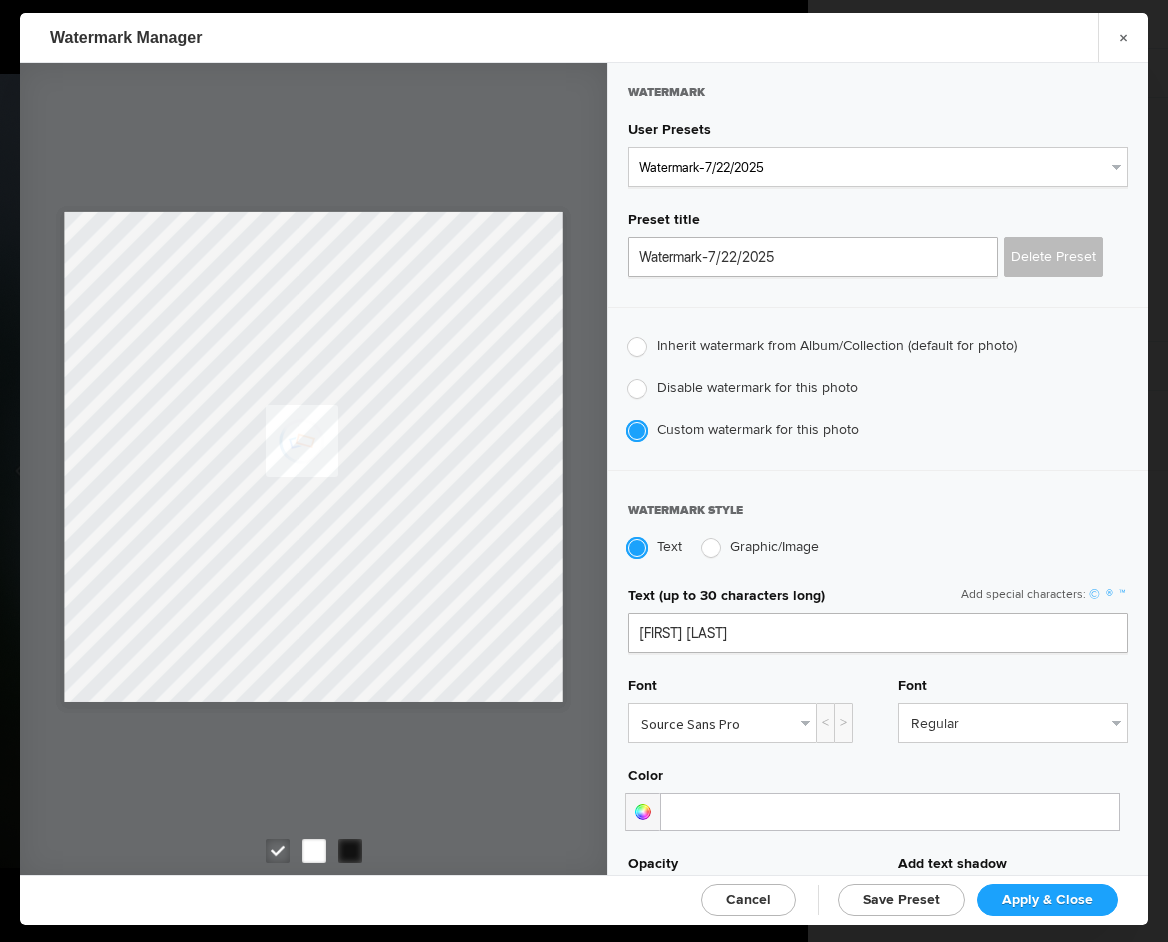 click on "Apply & Close" 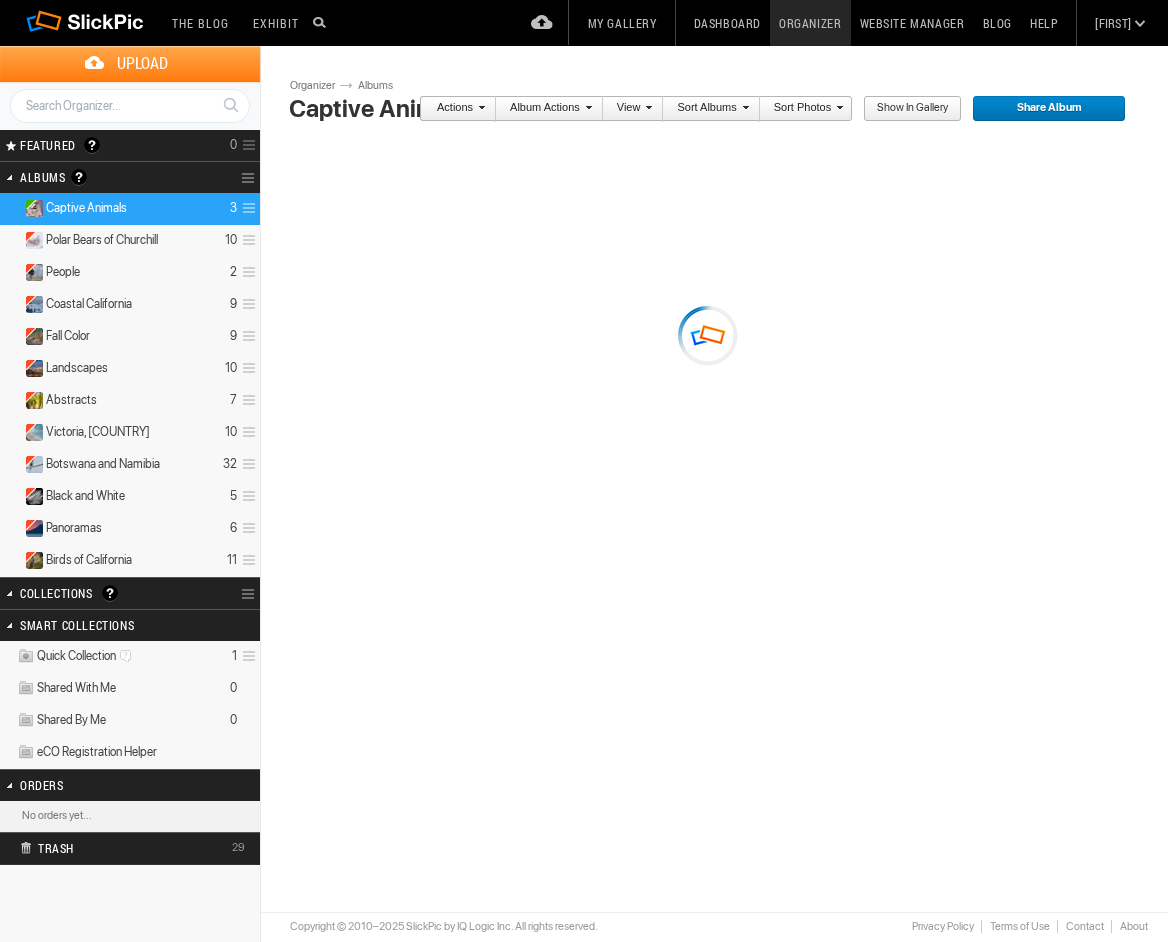 scroll, scrollTop: 0, scrollLeft: 0, axis: both 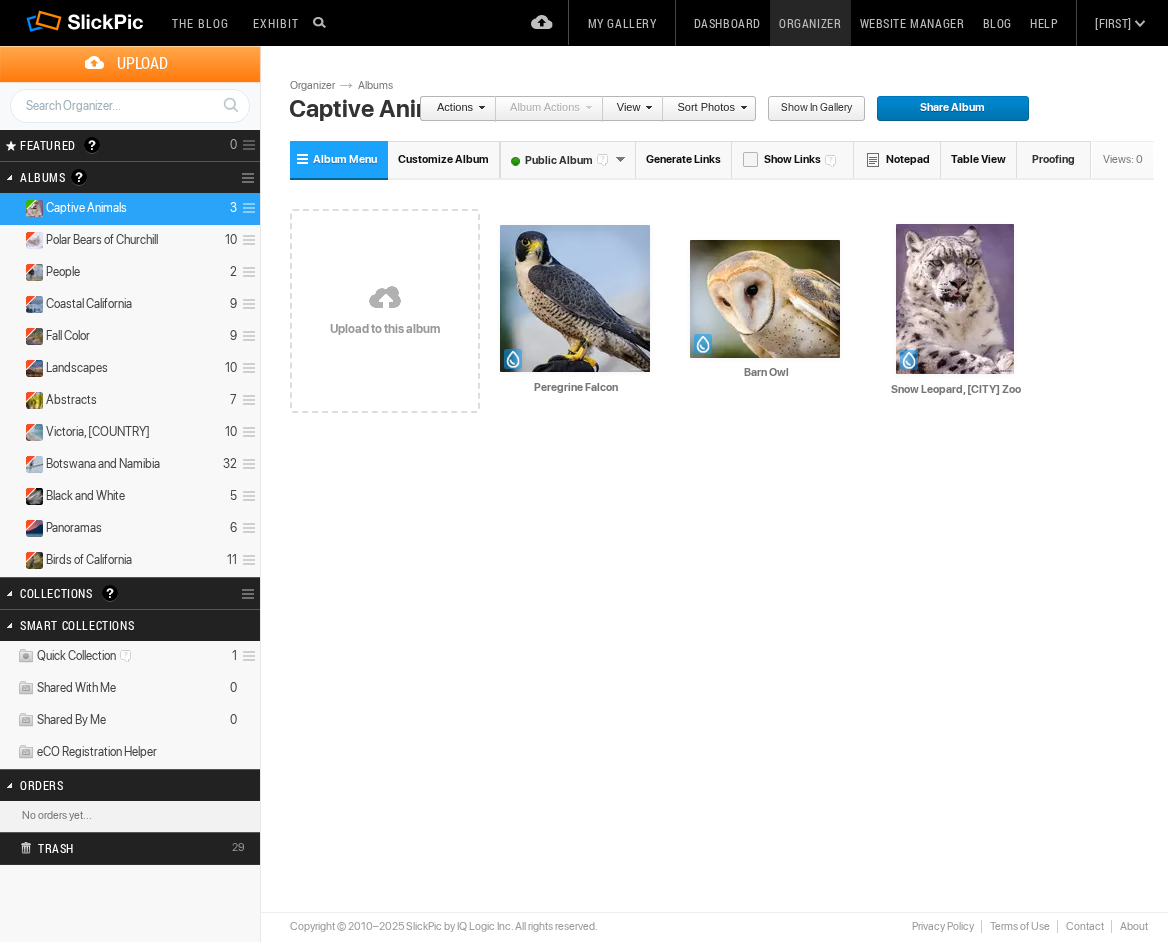 click on "Upload" at bounding box center (142, 63) 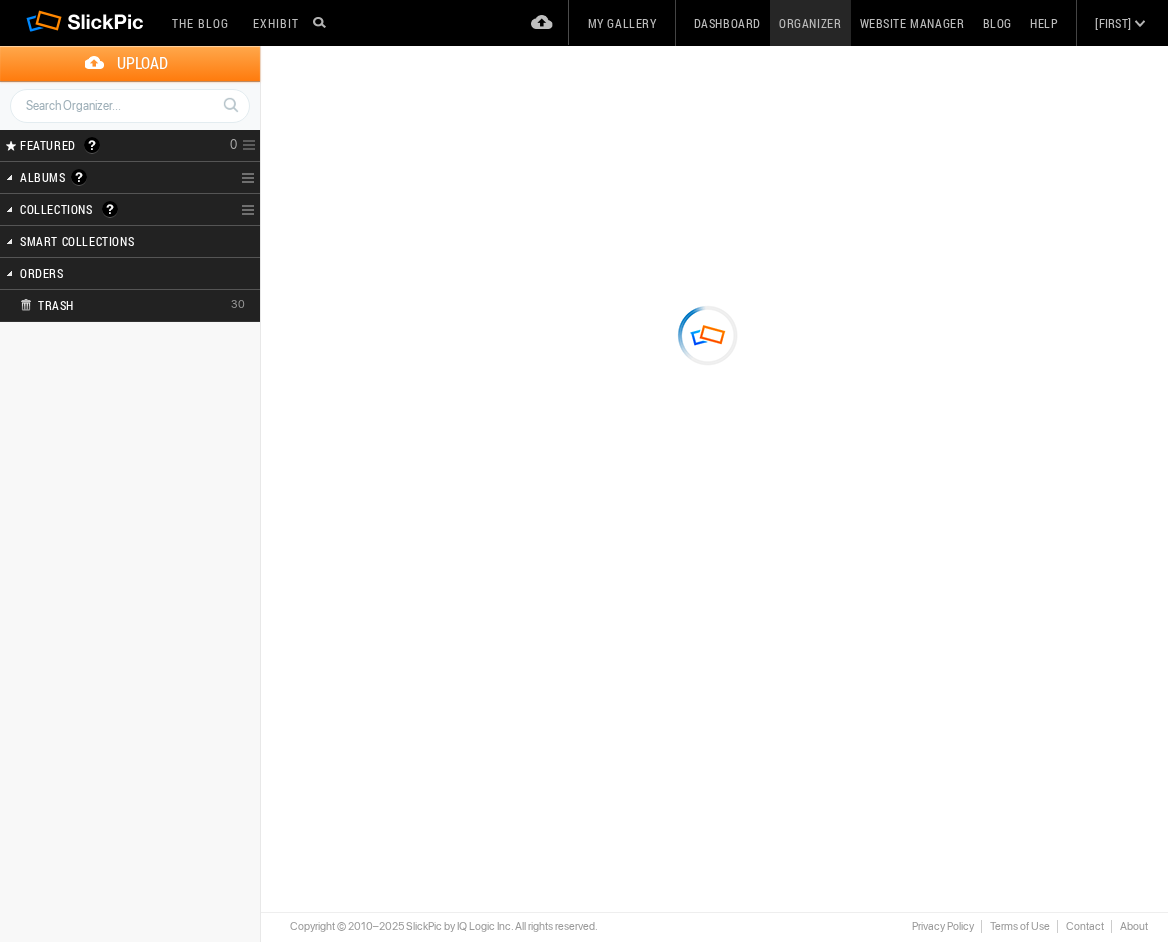 scroll, scrollTop: 0, scrollLeft: 0, axis: both 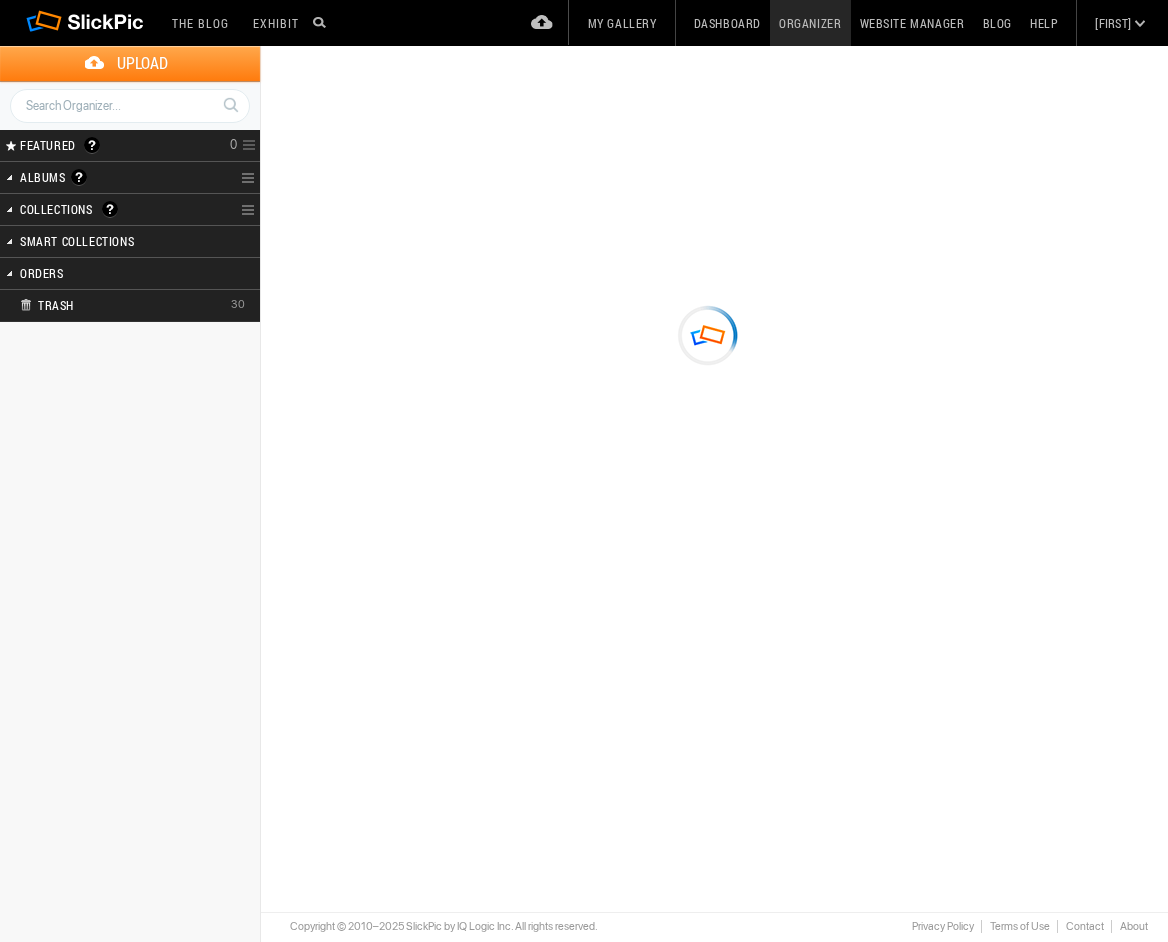 type on "Captive Animals" 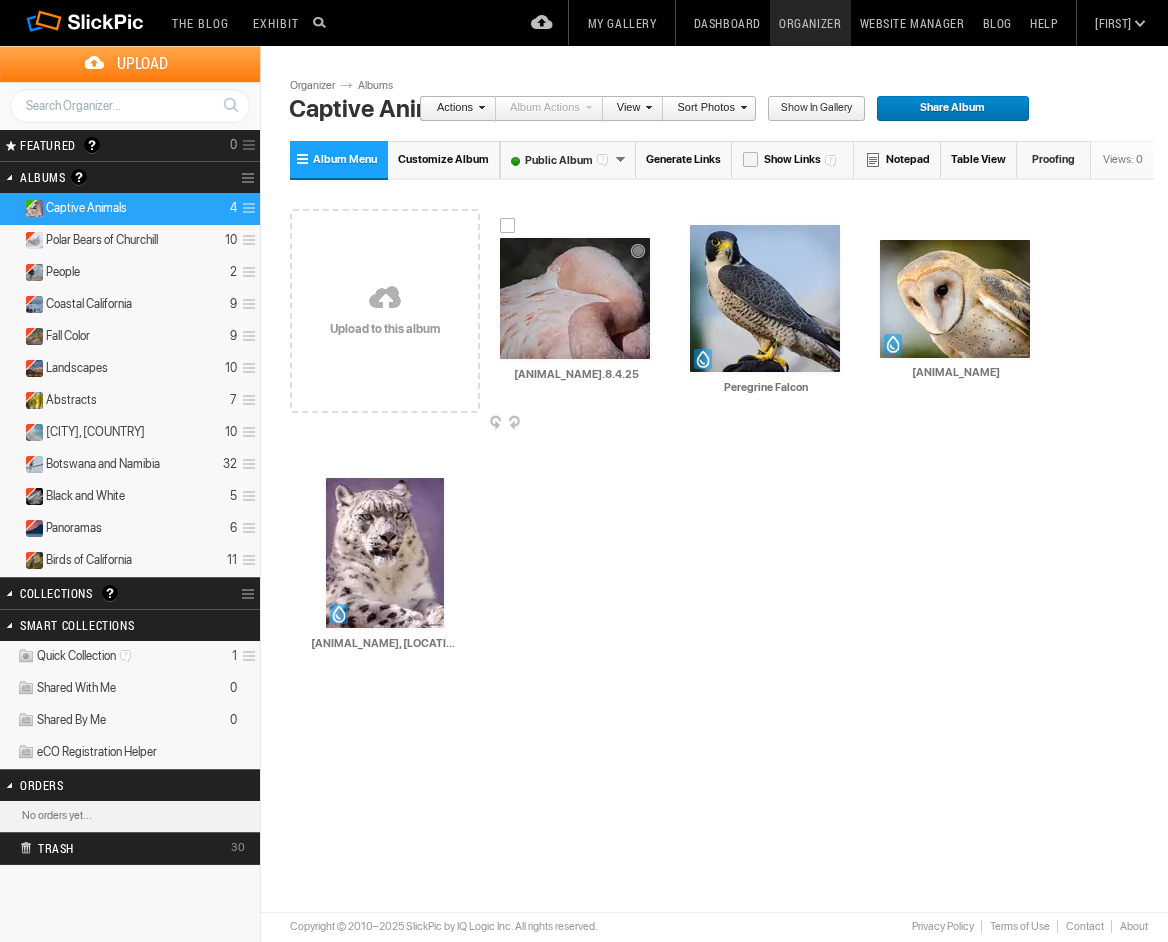 click at bounding box center [575, 298] 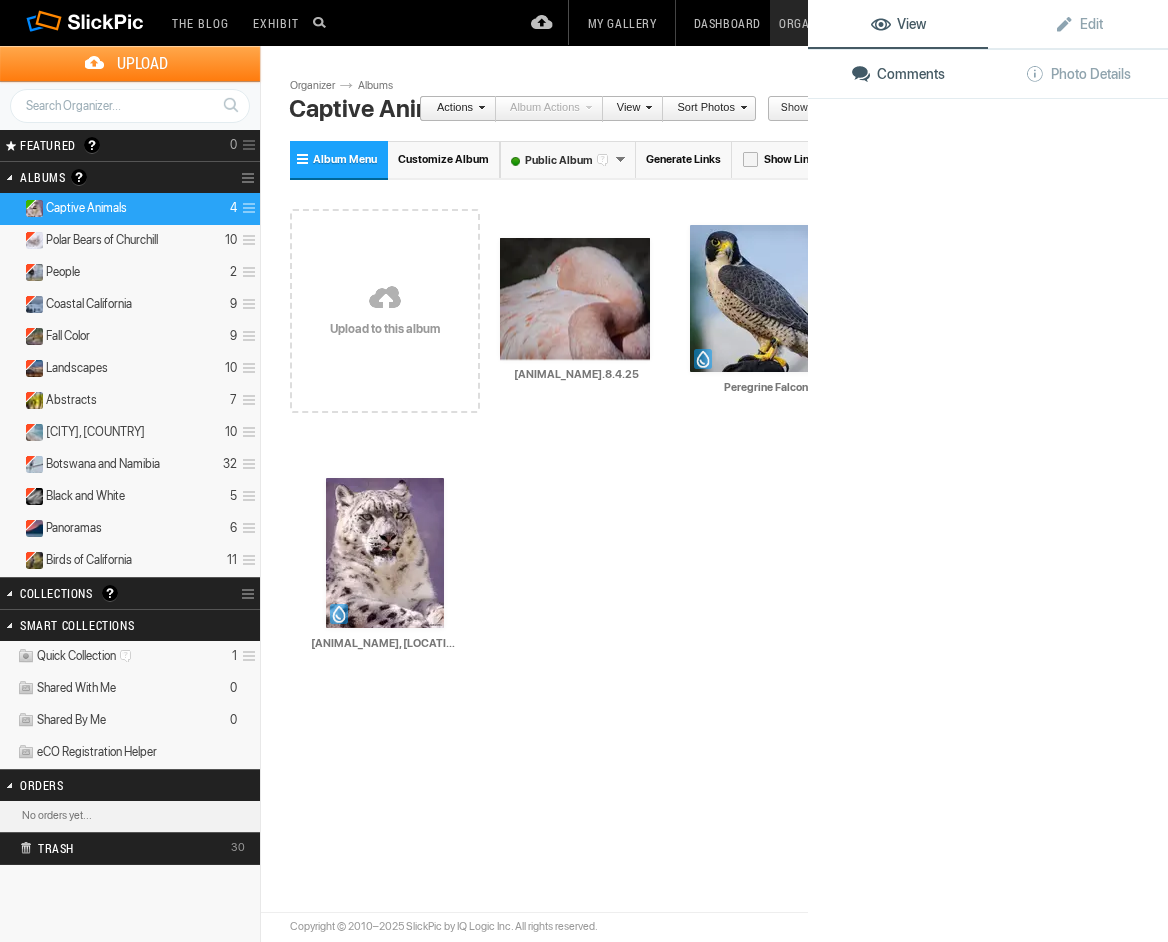 click 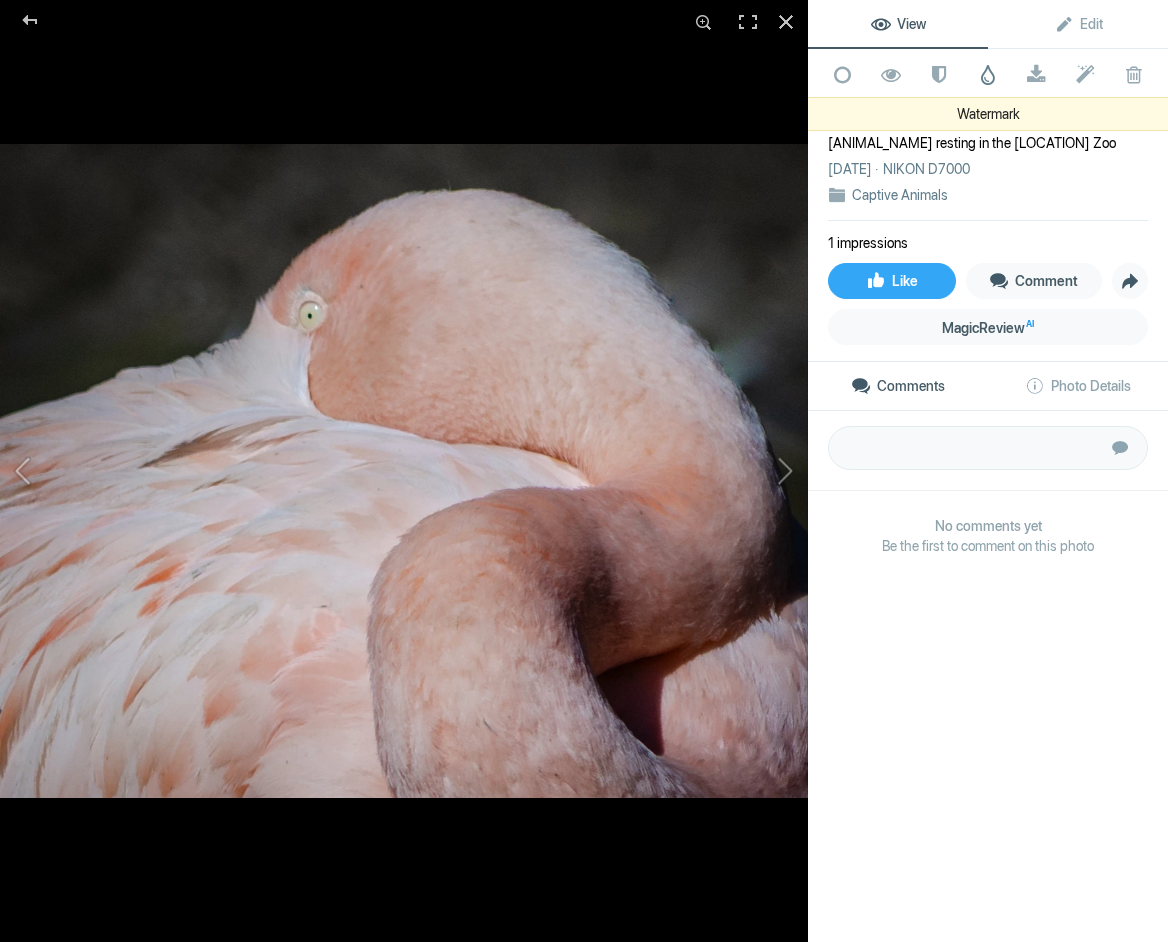 click 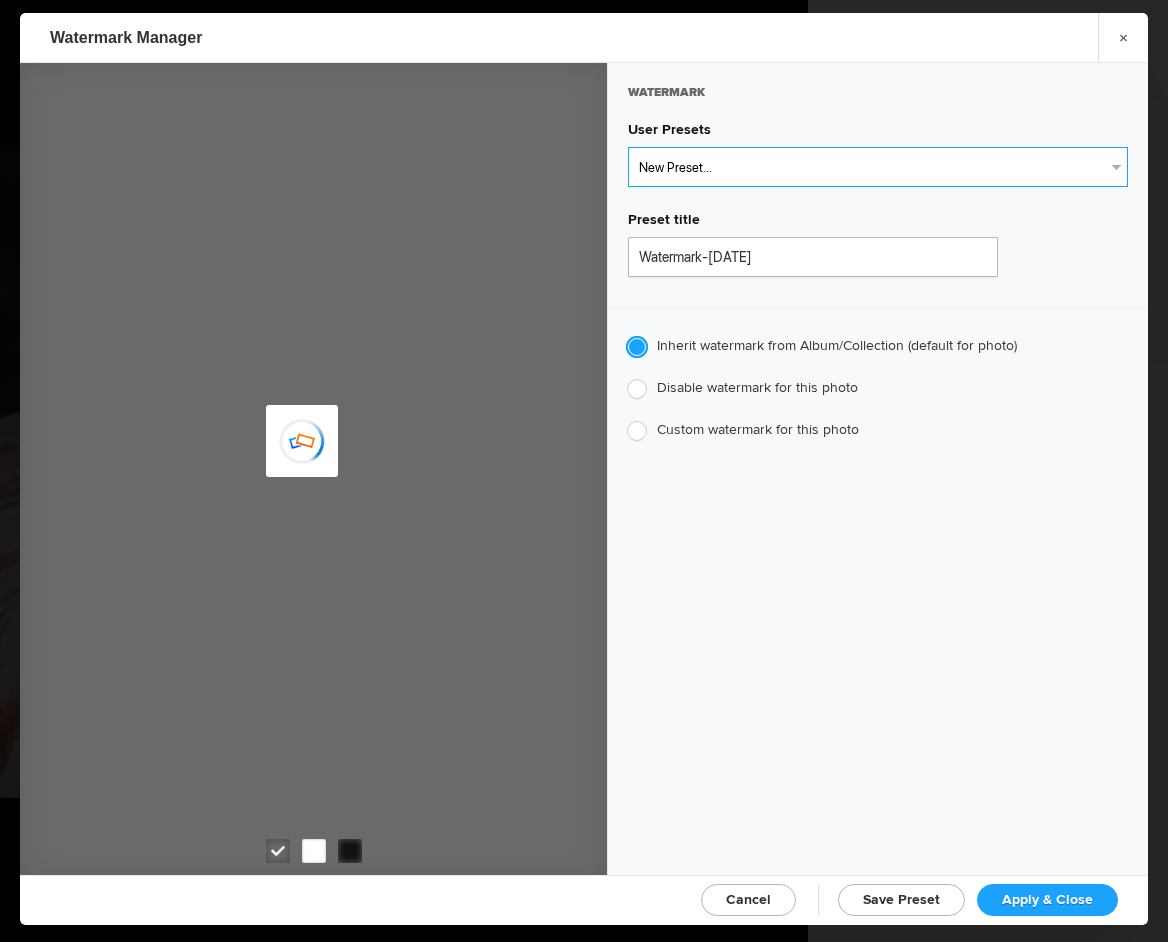 select on "1: Object" 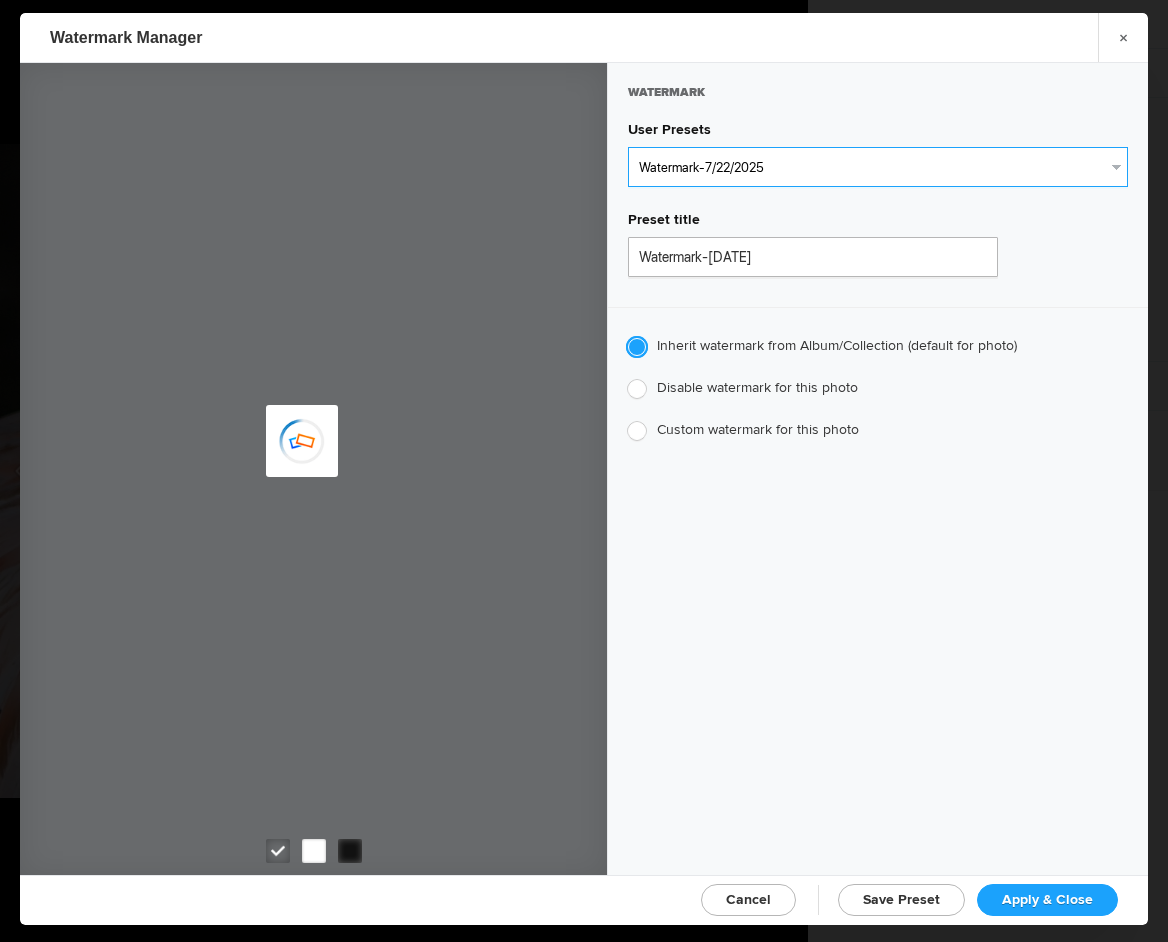 type on "Watermark-7/22/2025" 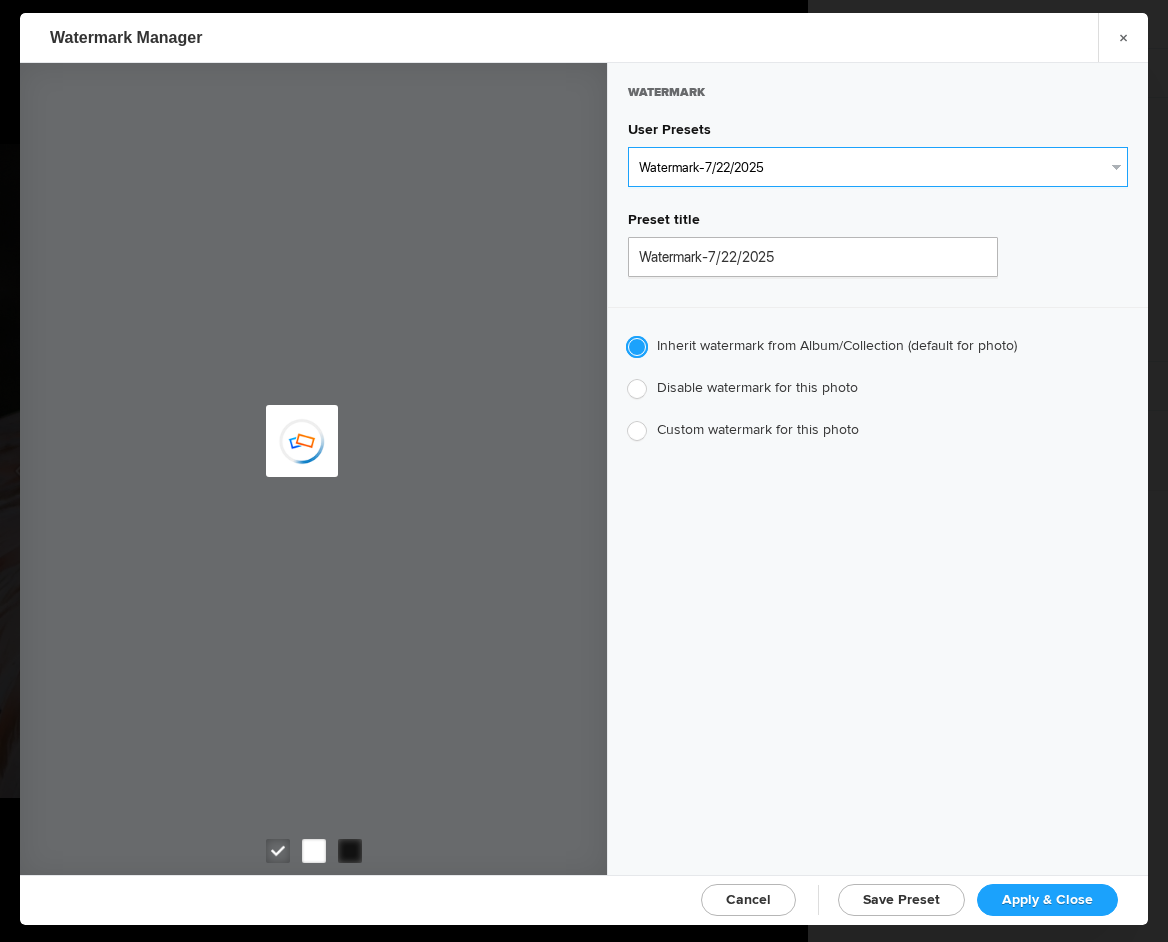 radio on "false" 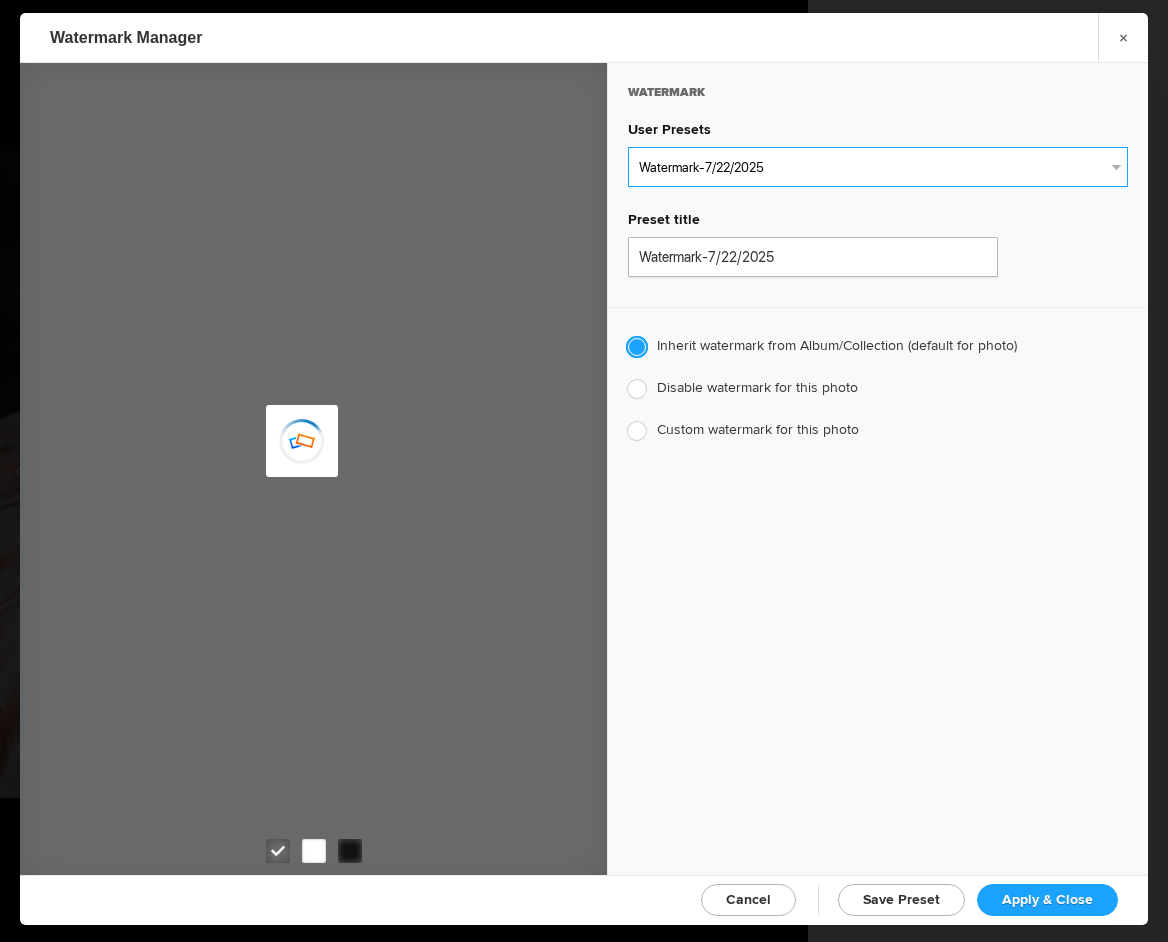 radio on "true" 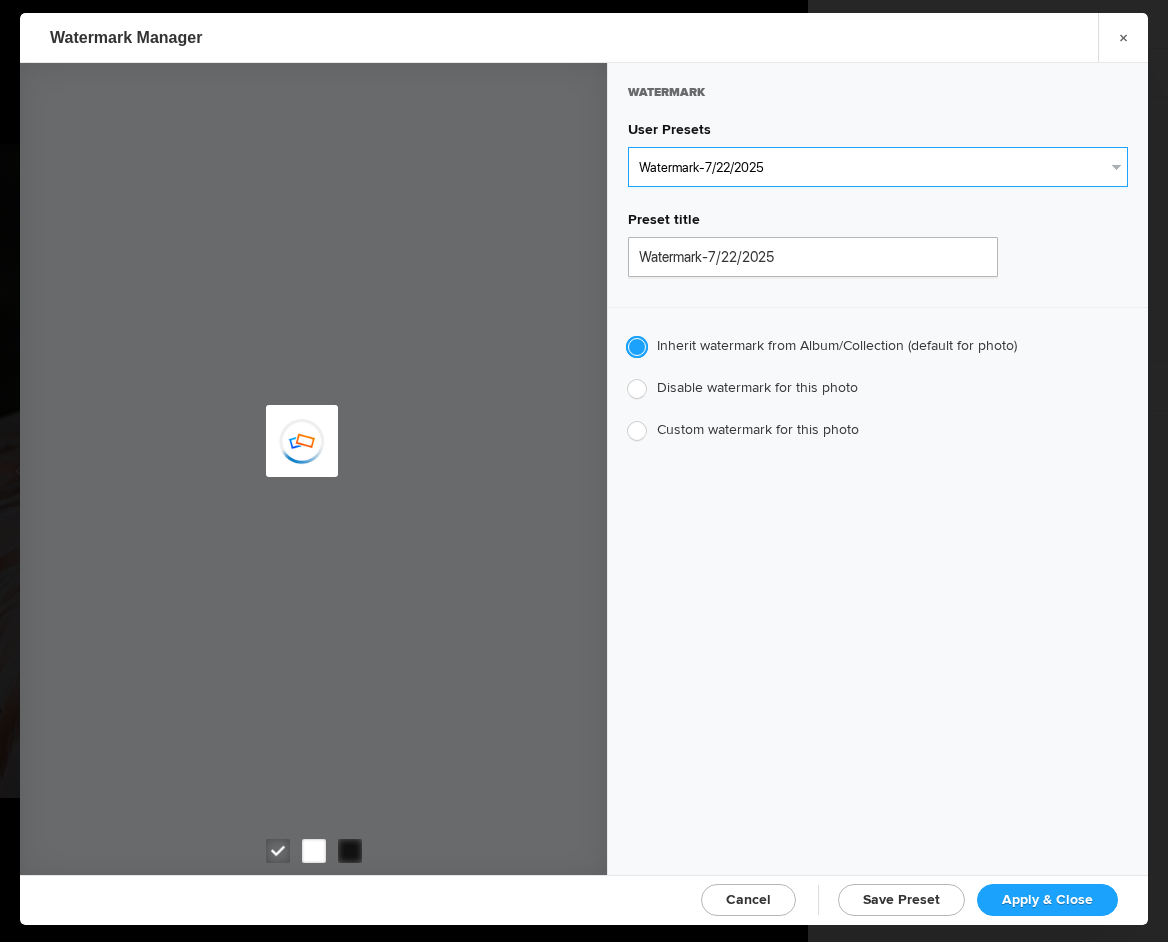 type on "Jim Liskovec" 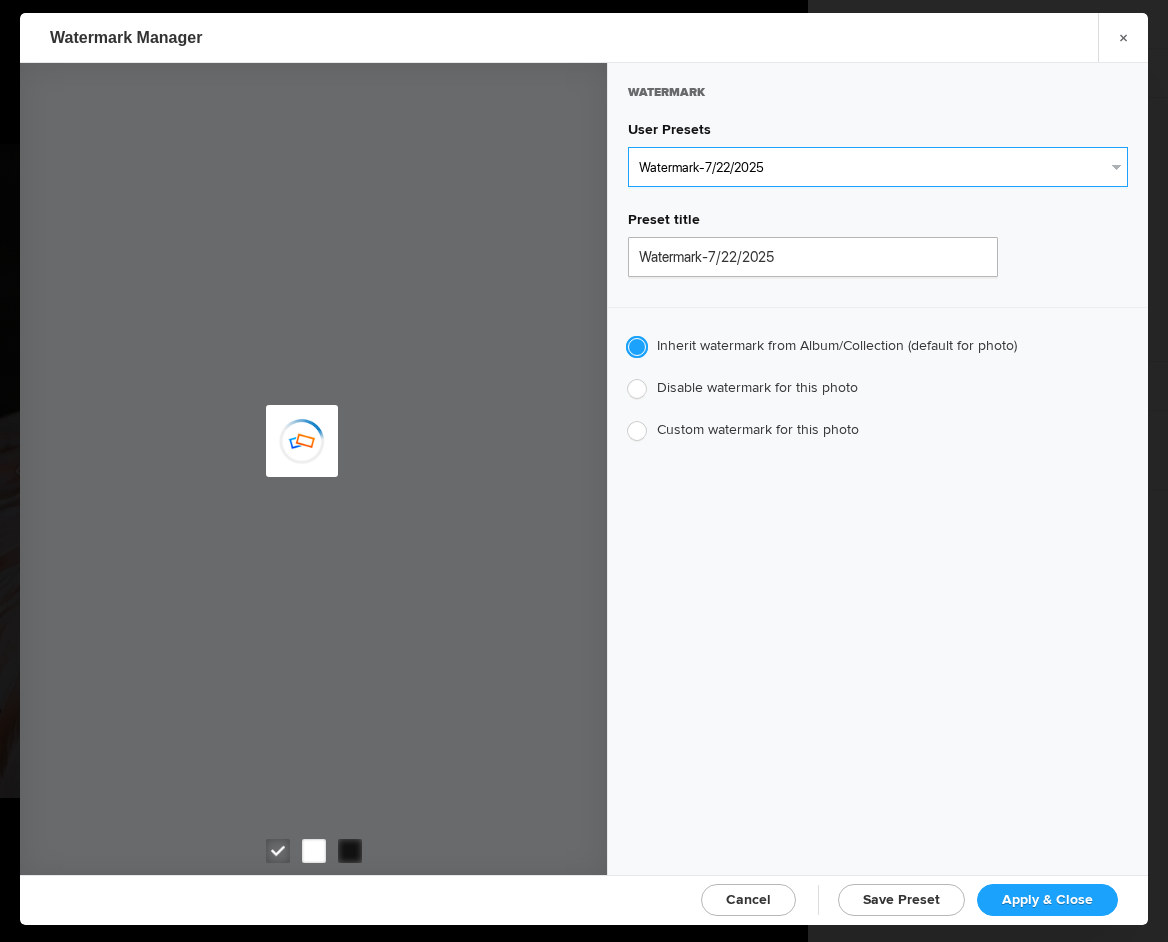 radio on "false" 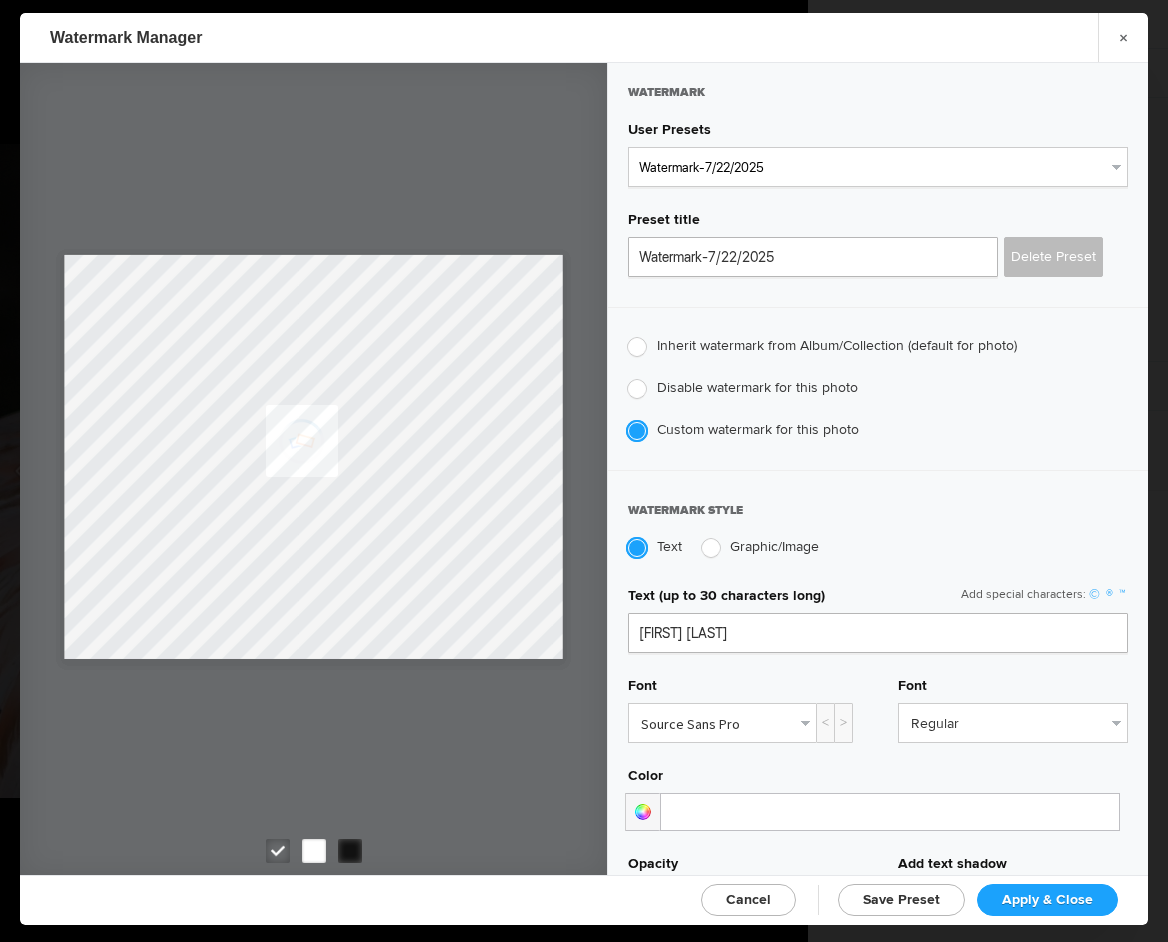 click on "Apply & Close" 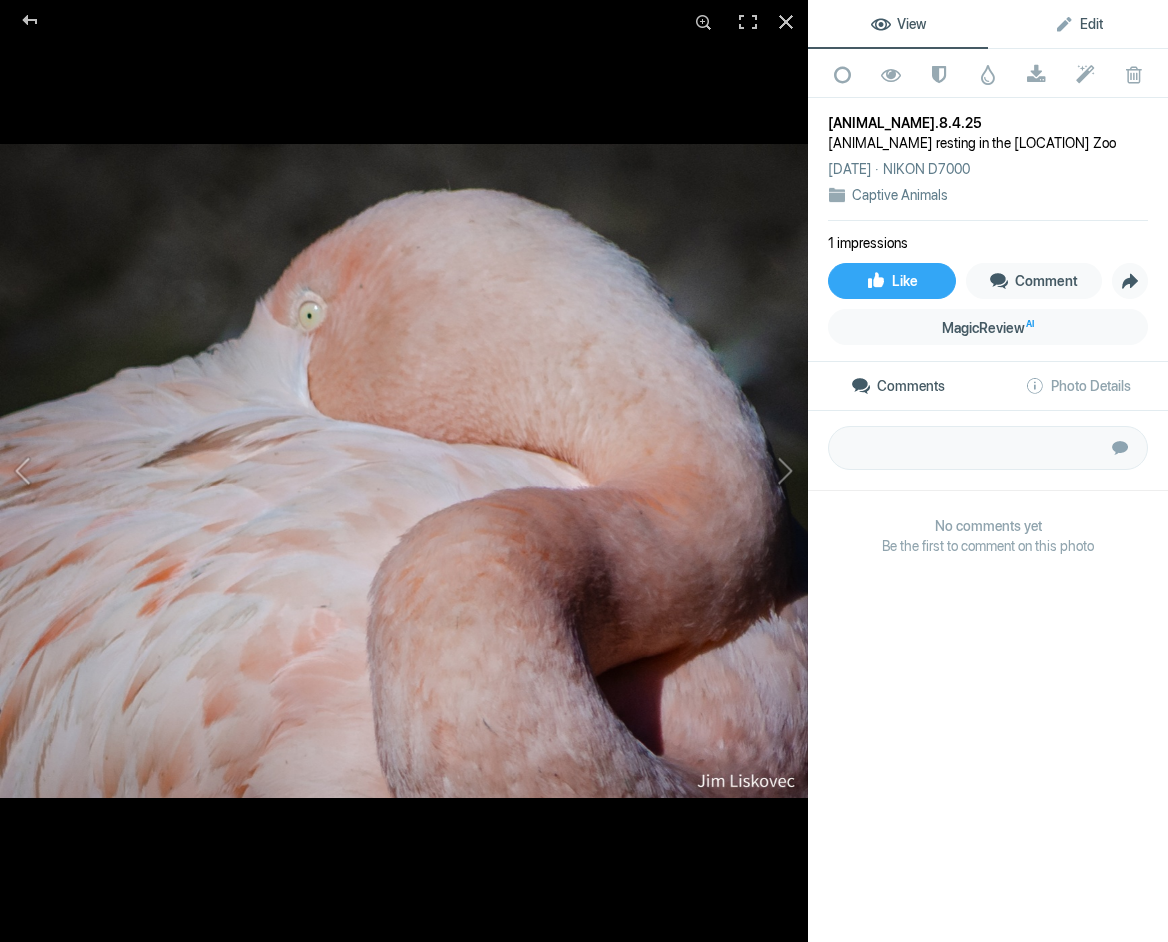 click on "Edit" 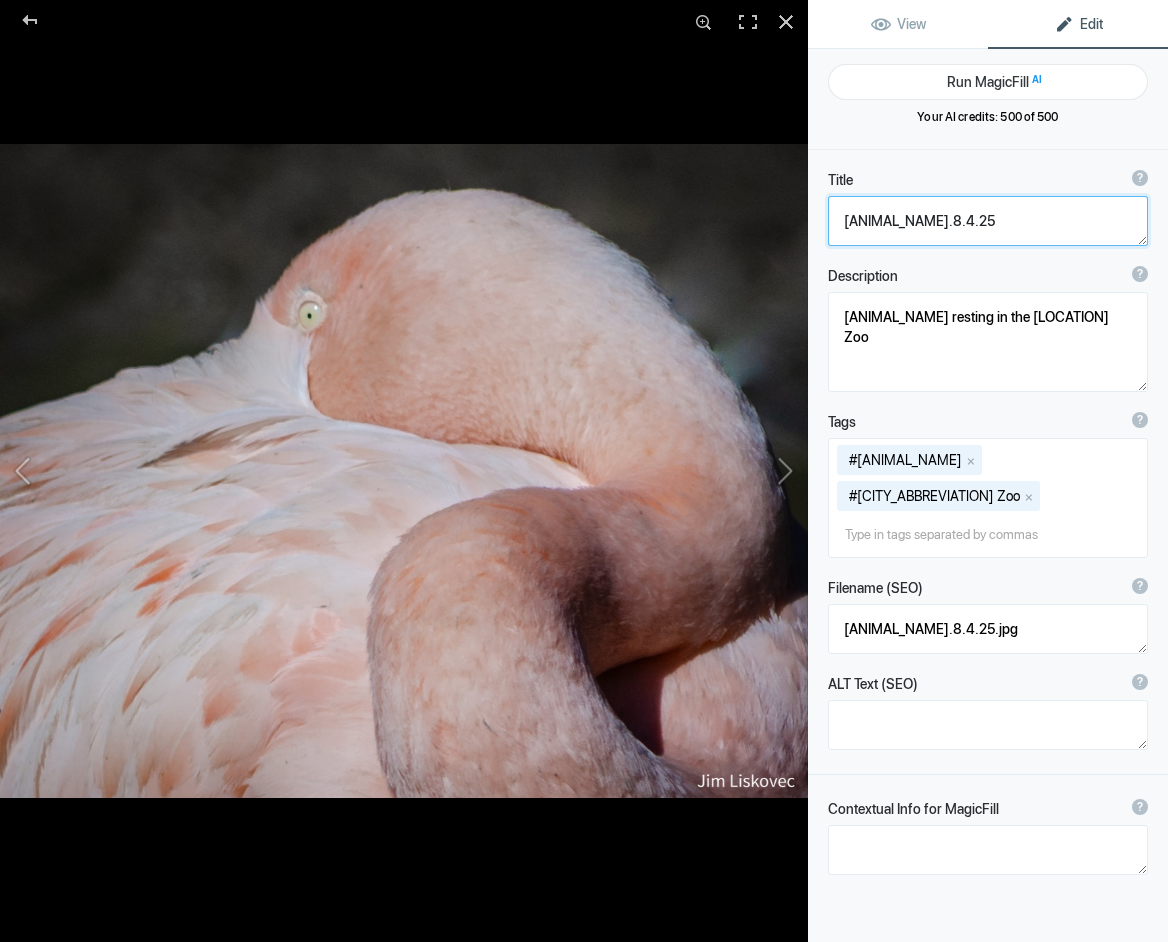 click 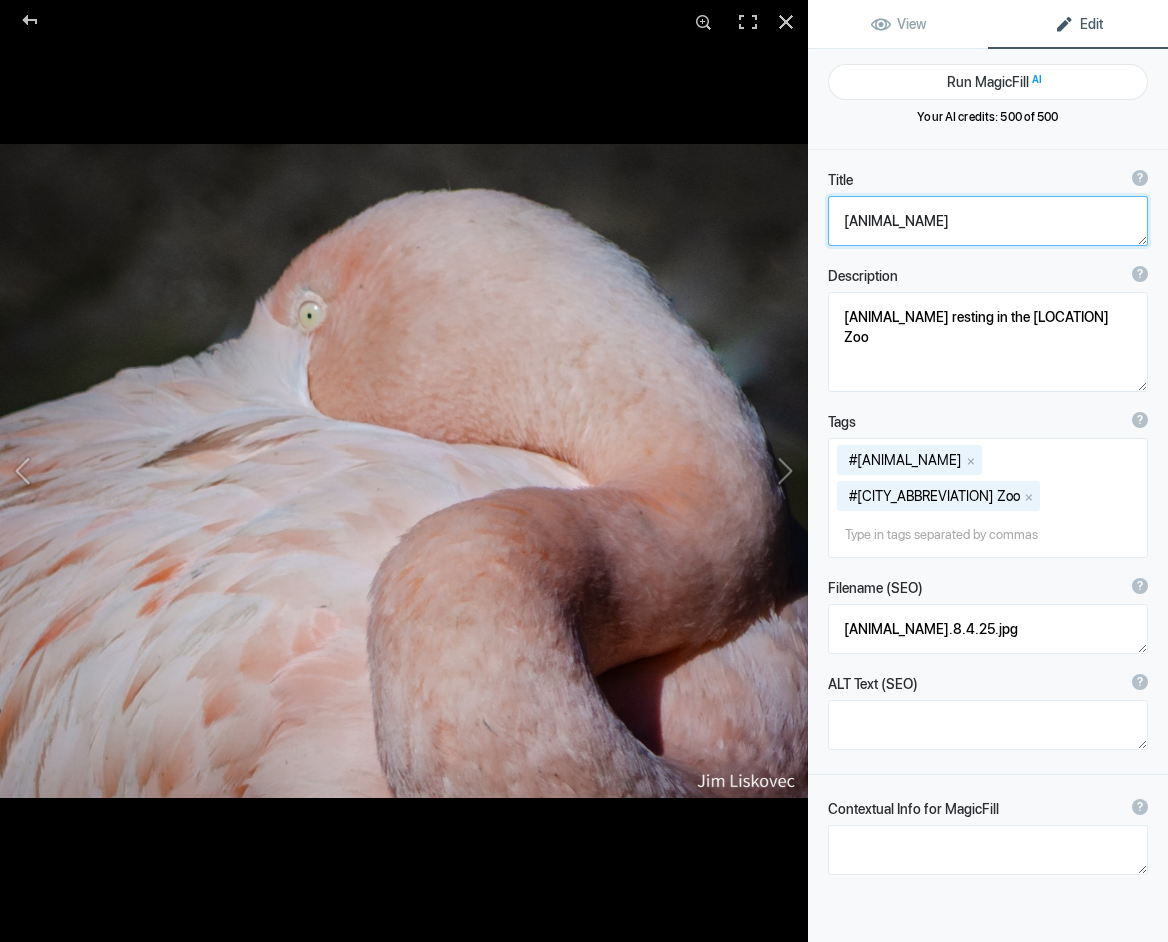 click 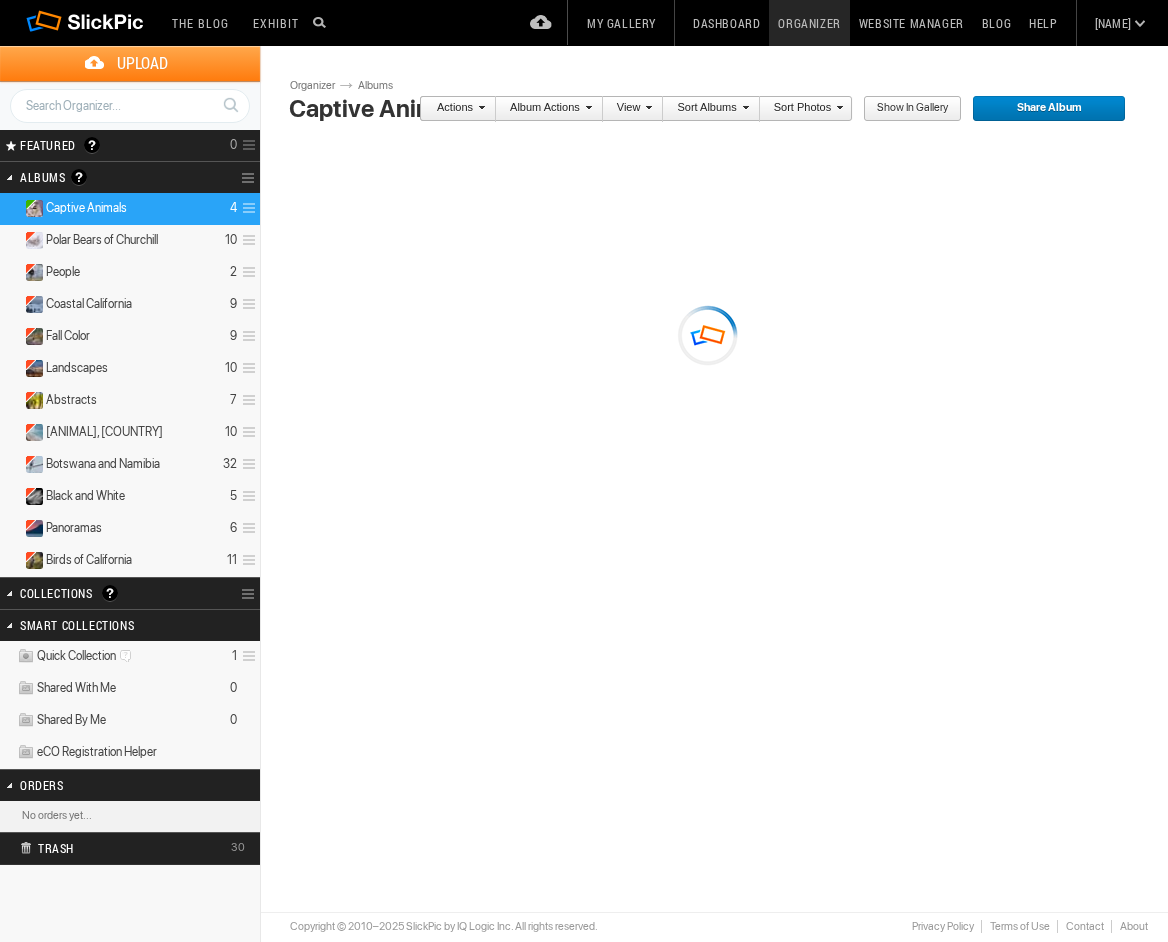 scroll, scrollTop: 0, scrollLeft: 0, axis: both 